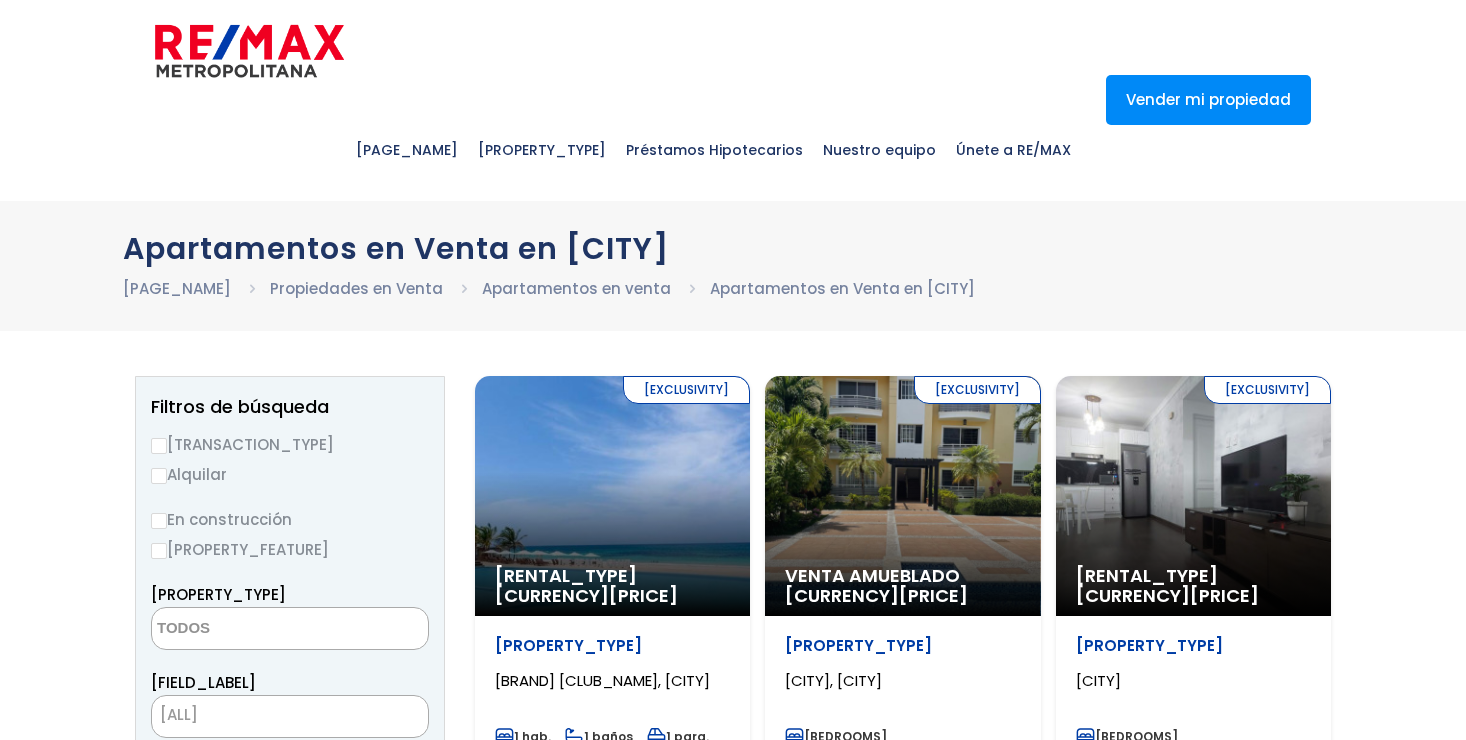 select 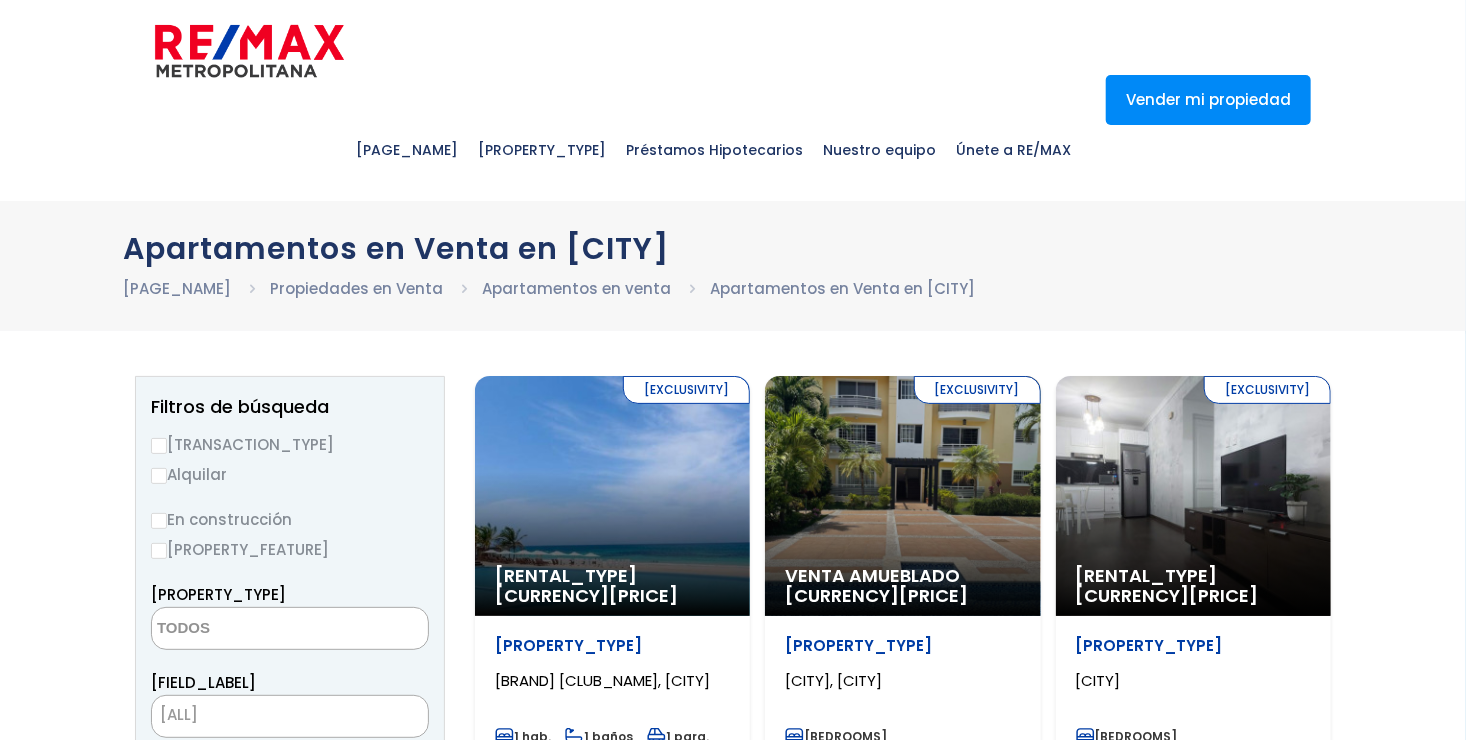 scroll, scrollTop: 0, scrollLeft: 0, axis: both 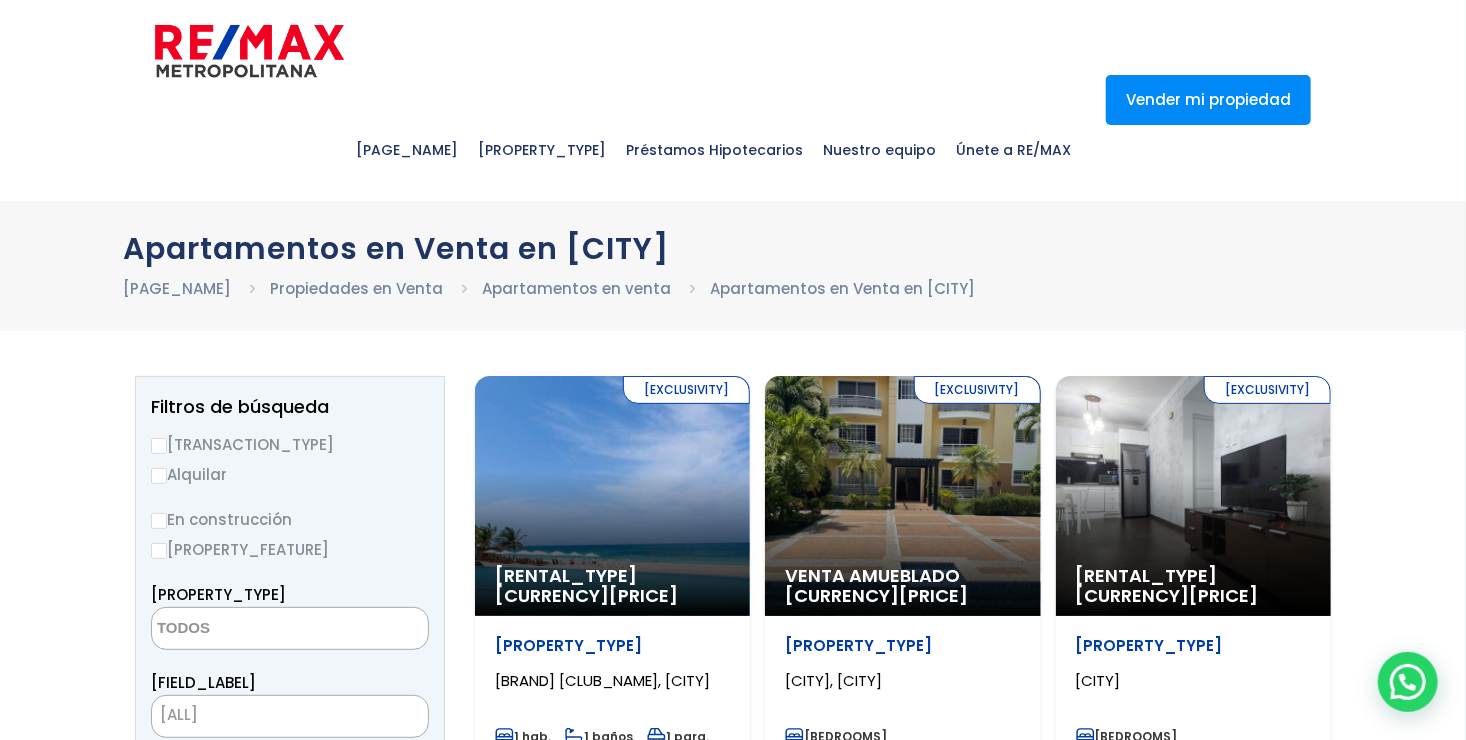 click on "Comprar" at bounding box center (159, 446) 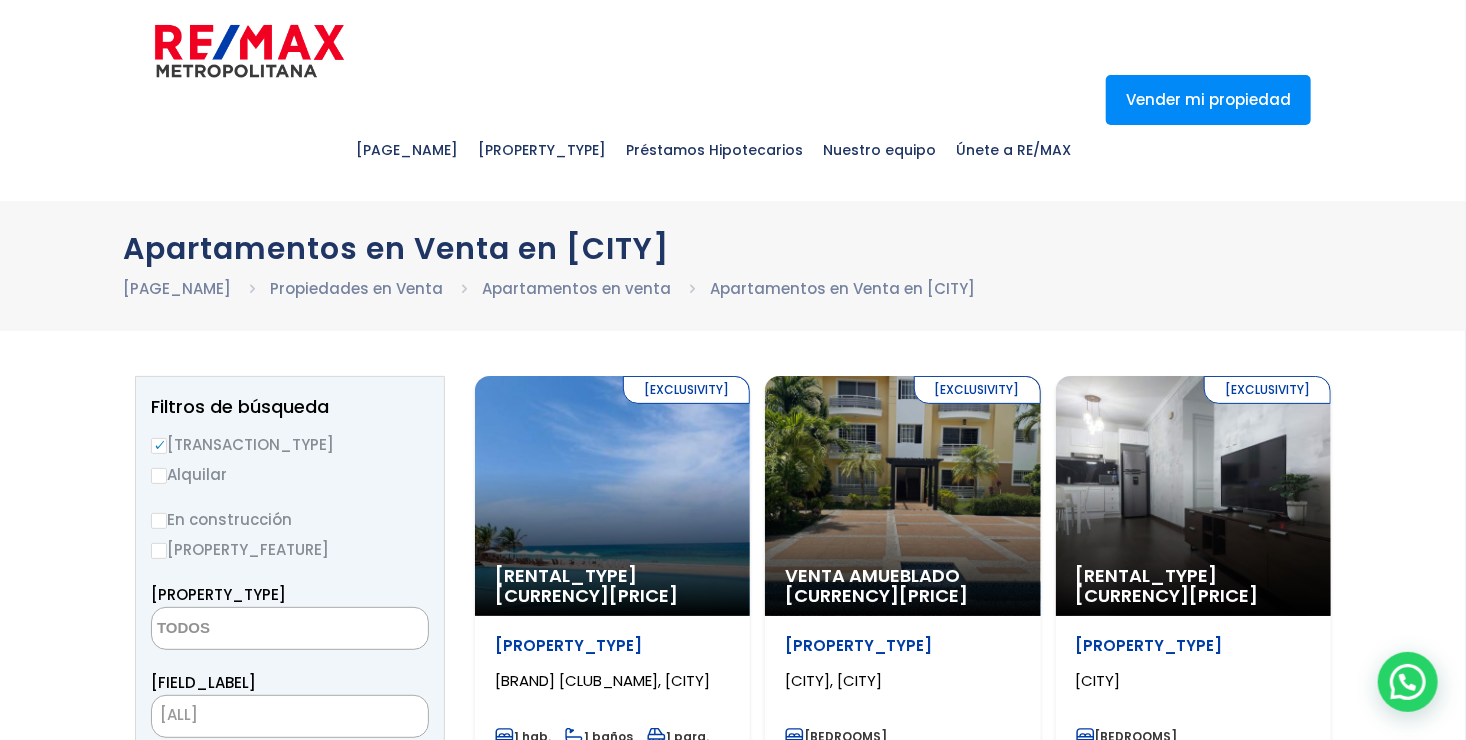 click on "En construcción" at bounding box center [159, 521] 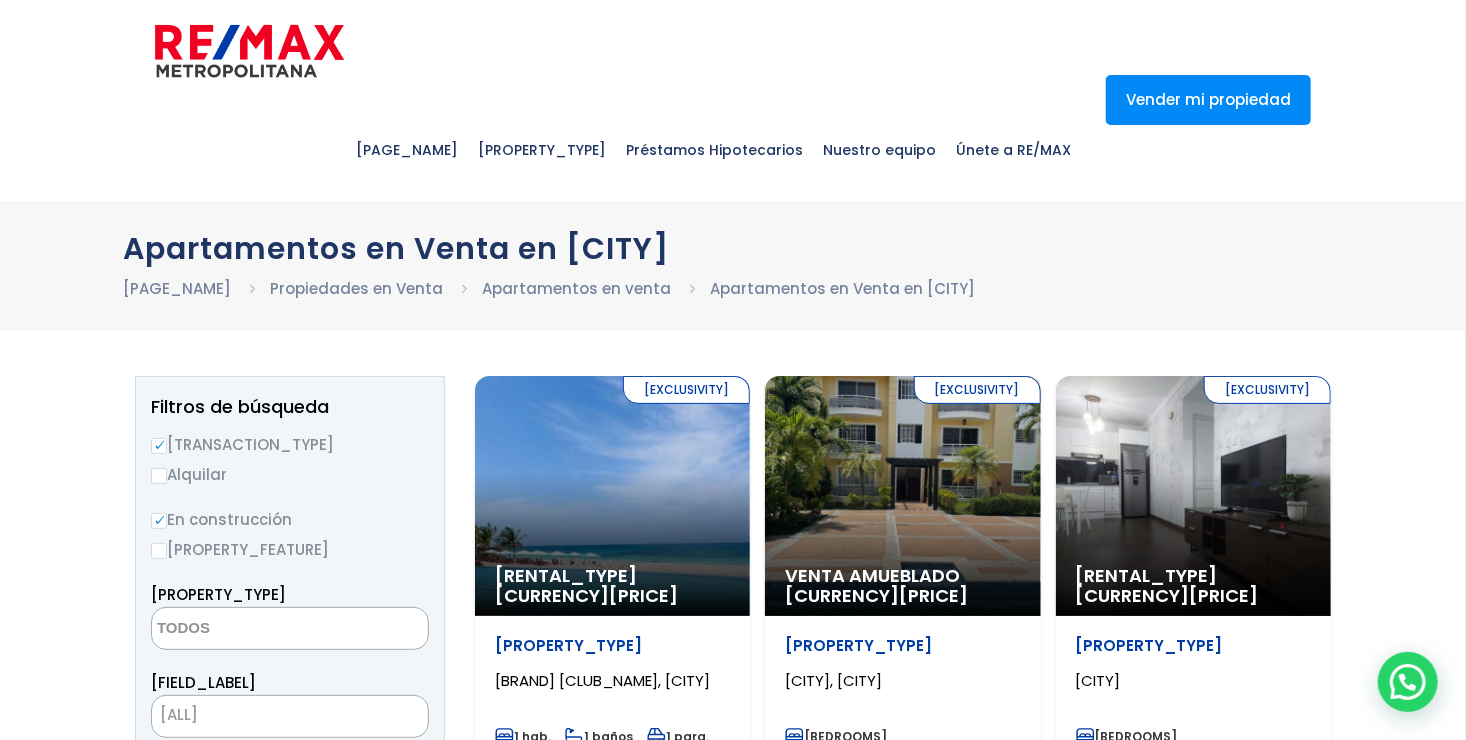 click on "Construida" at bounding box center [159, 551] 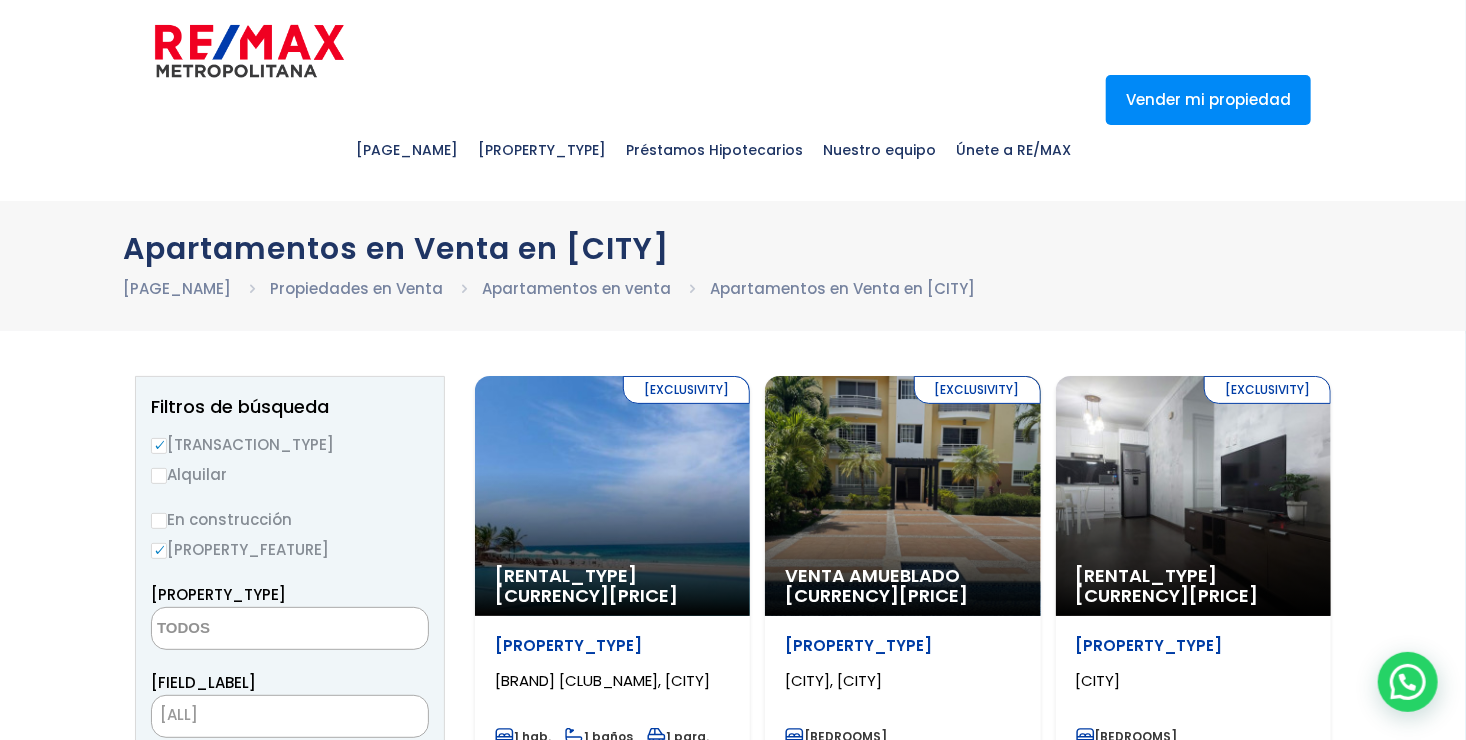 click on "En construcción" at bounding box center (159, 521) 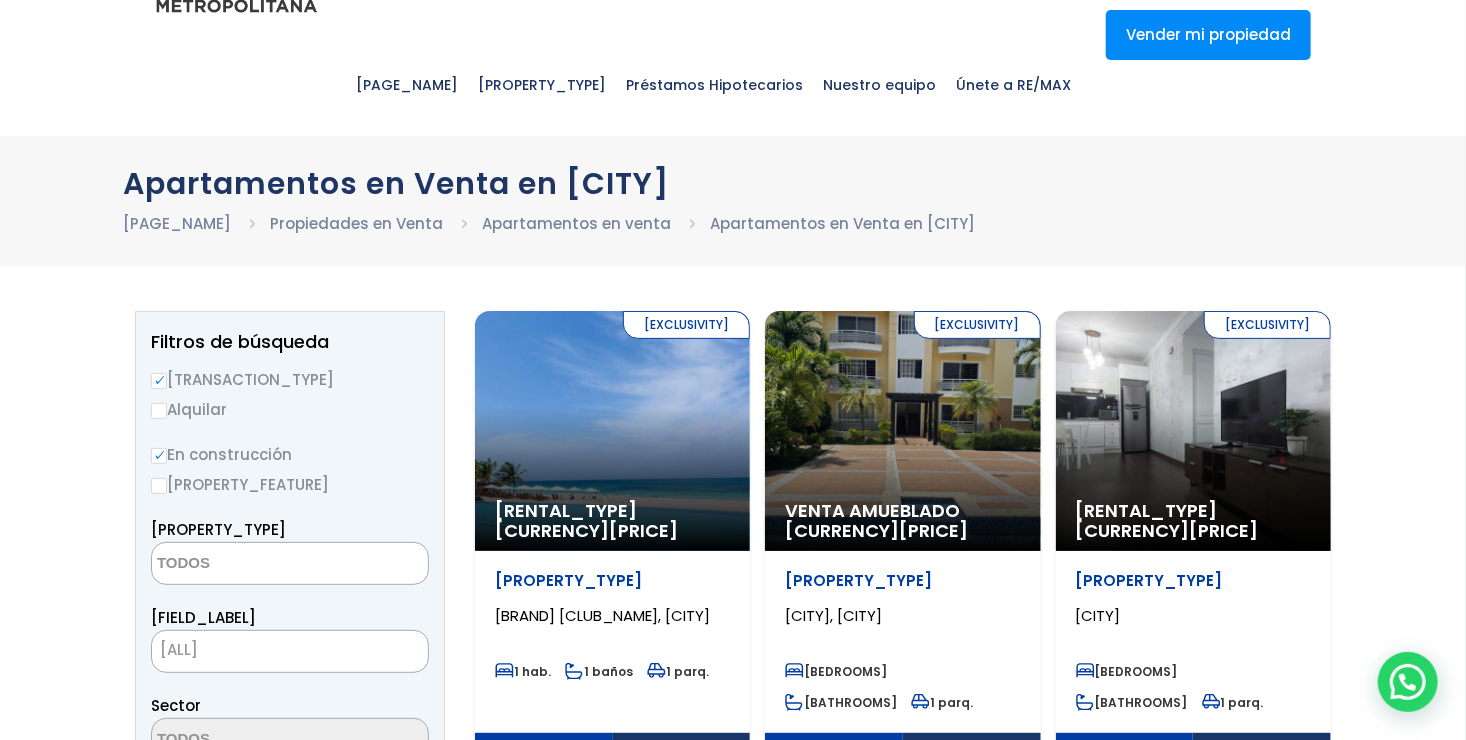 scroll, scrollTop: 100, scrollLeft: 0, axis: vertical 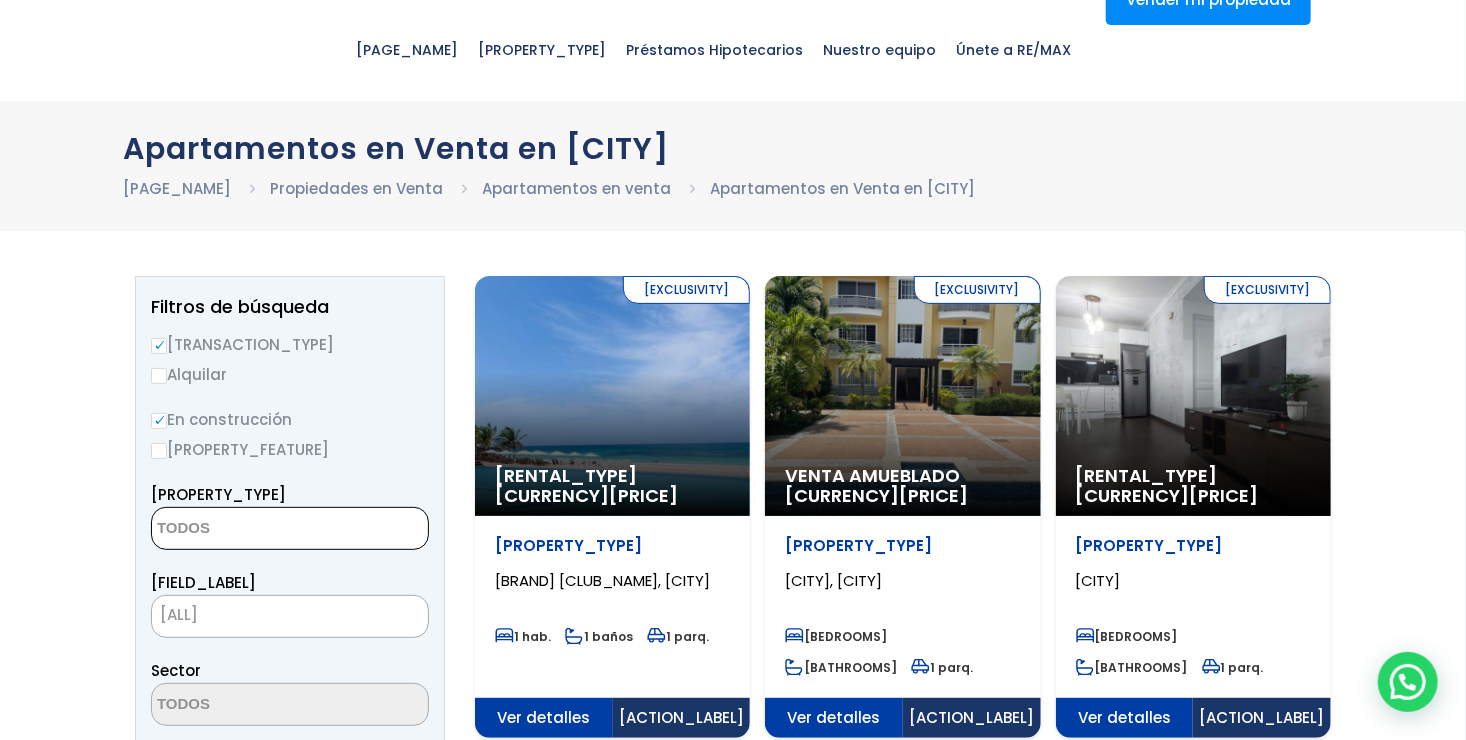 click at bounding box center (249, 529) 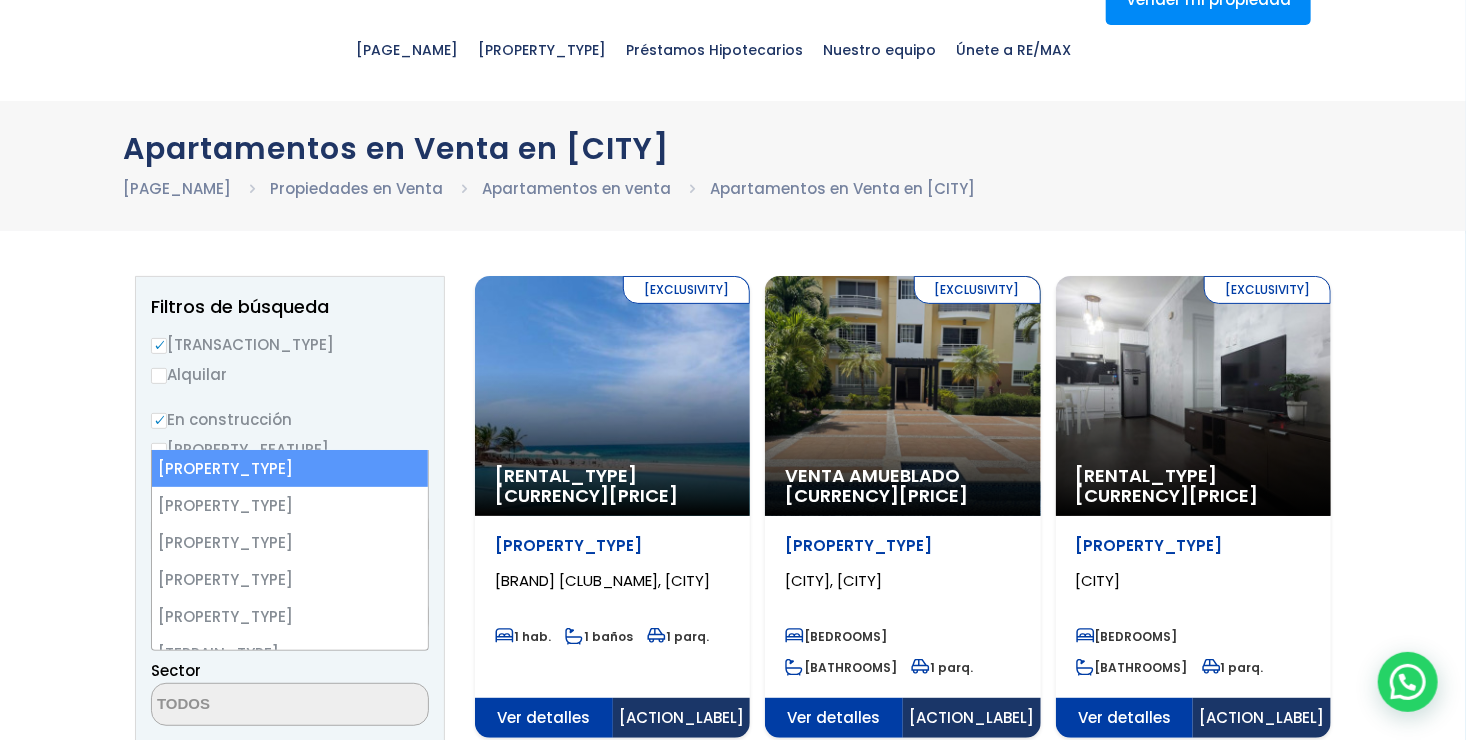 select on "apartment" 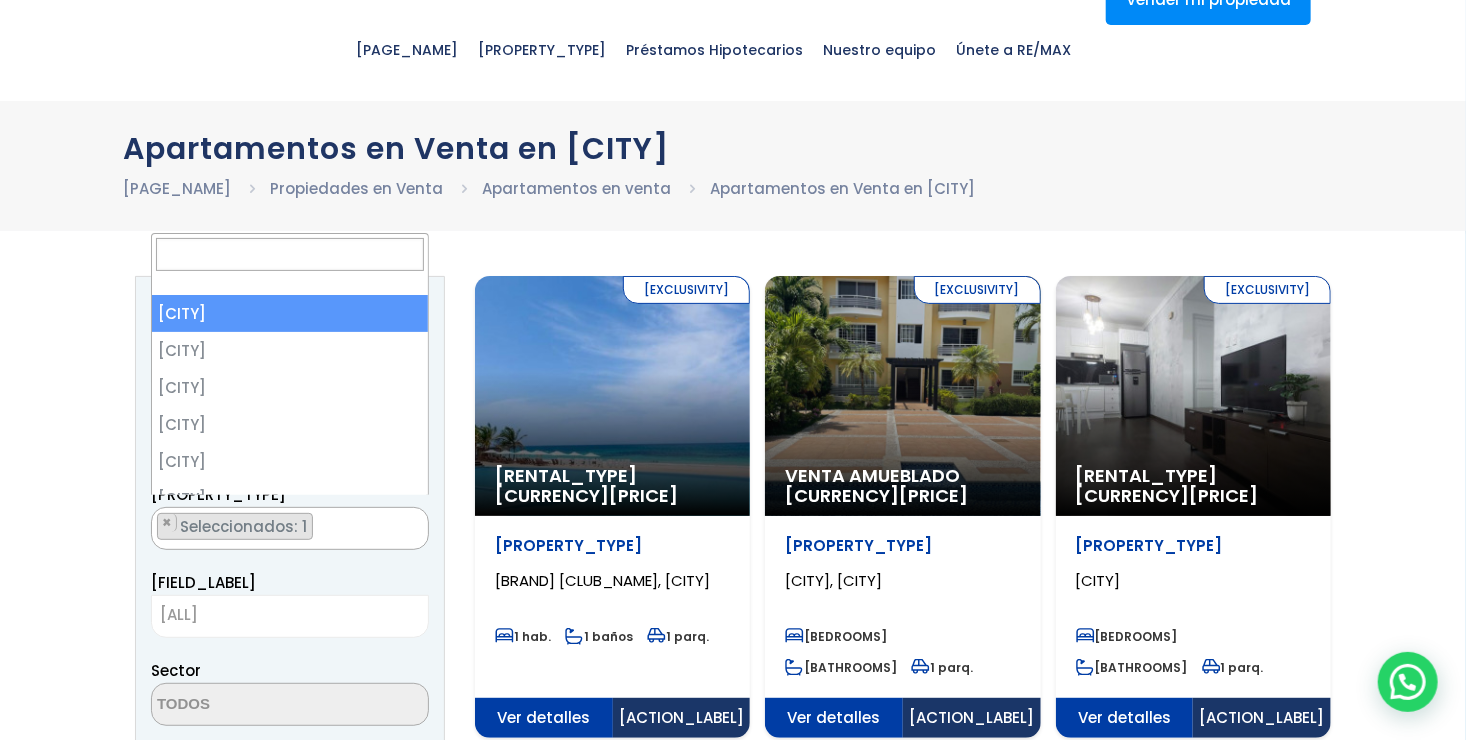 click on "TODAS" at bounding box center (290, 615) 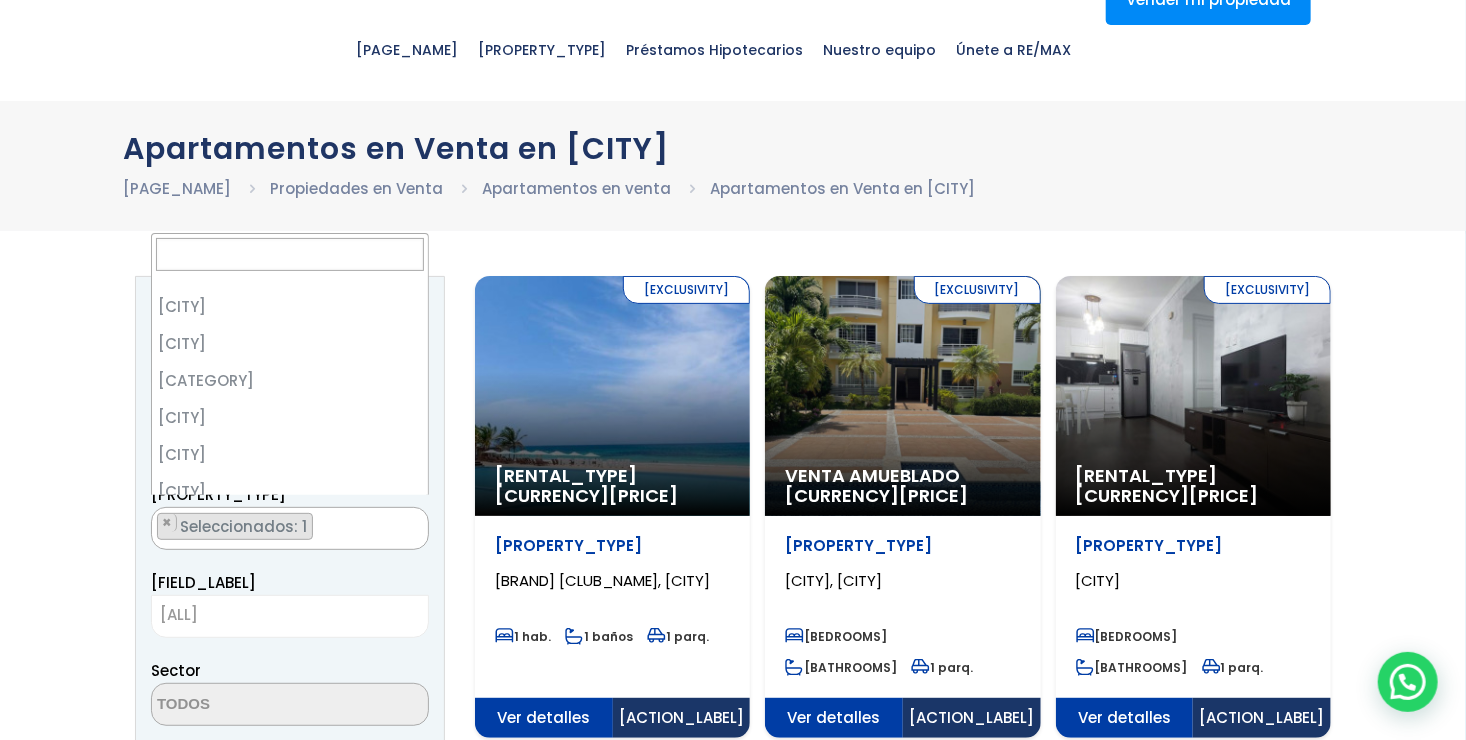 scroll, scrollTop: 5700, scrollLeft: 0, axis: vertical 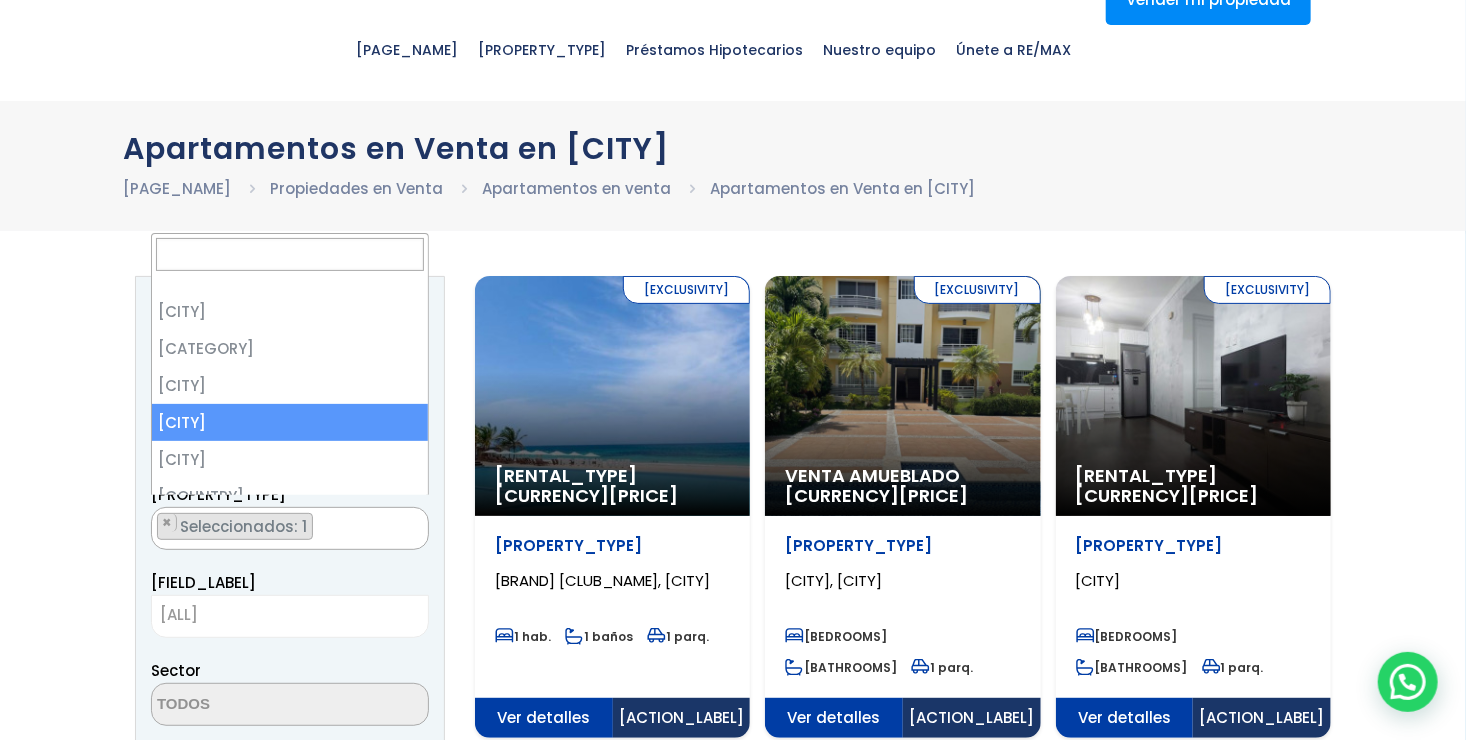 select on "434" 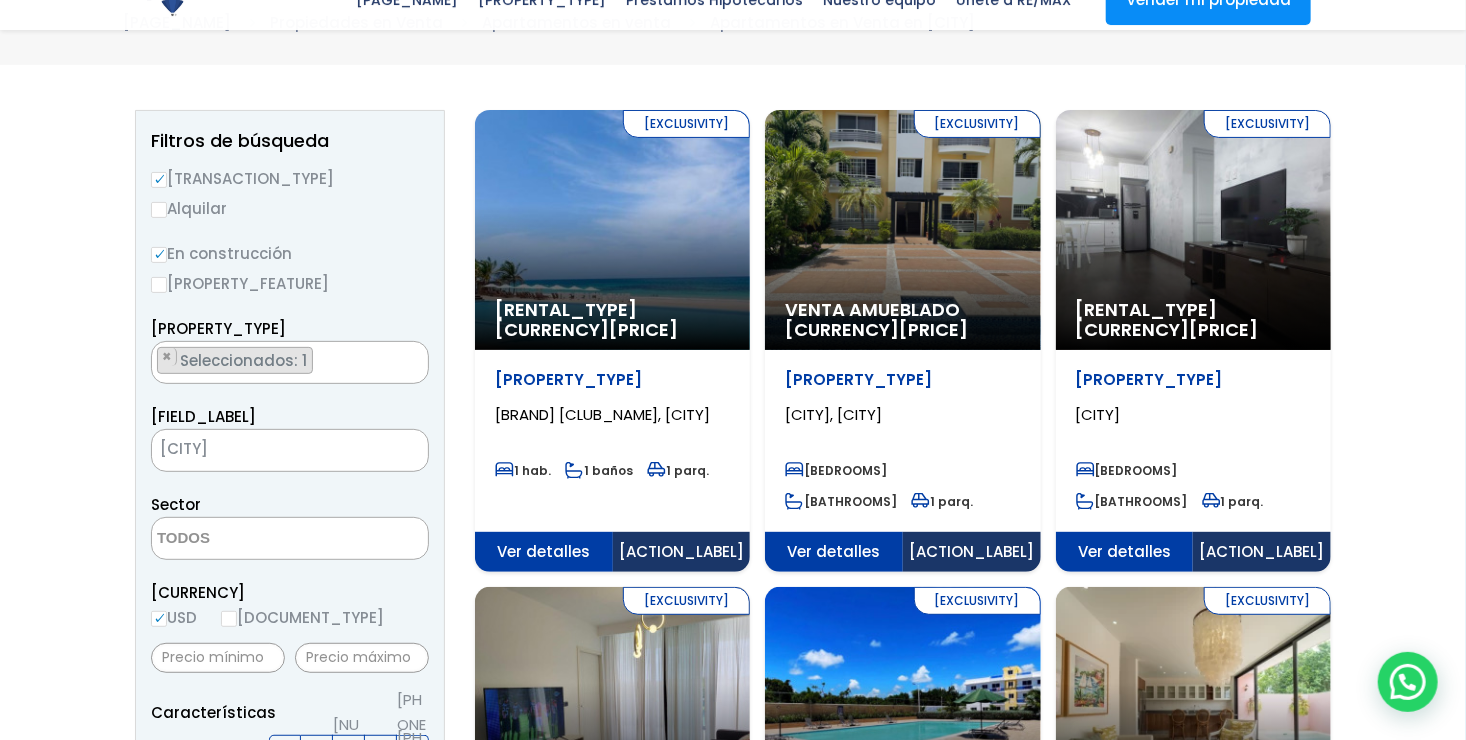 scroll, scrollTop: 200, scrollLeft: 0, axis: vertical 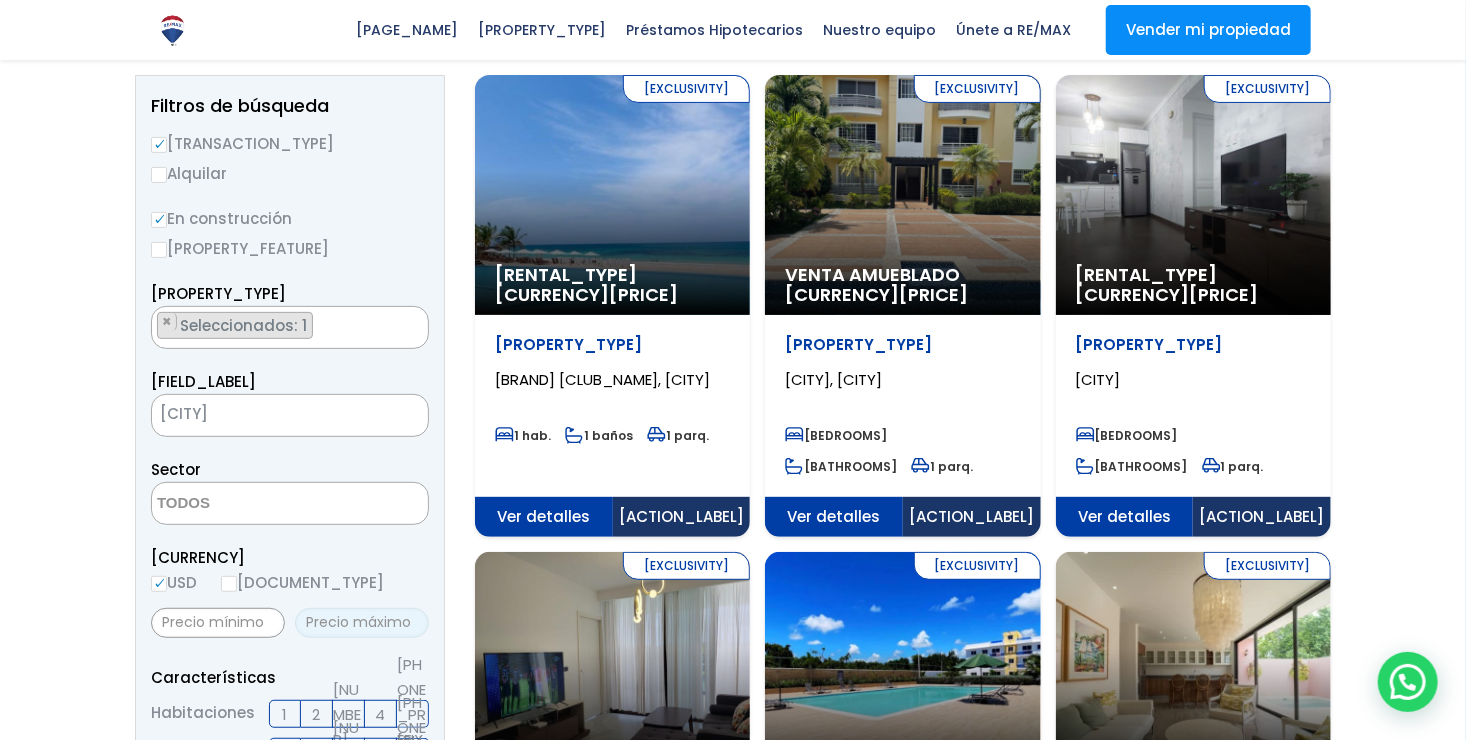 click at bounding box center (362, 623) 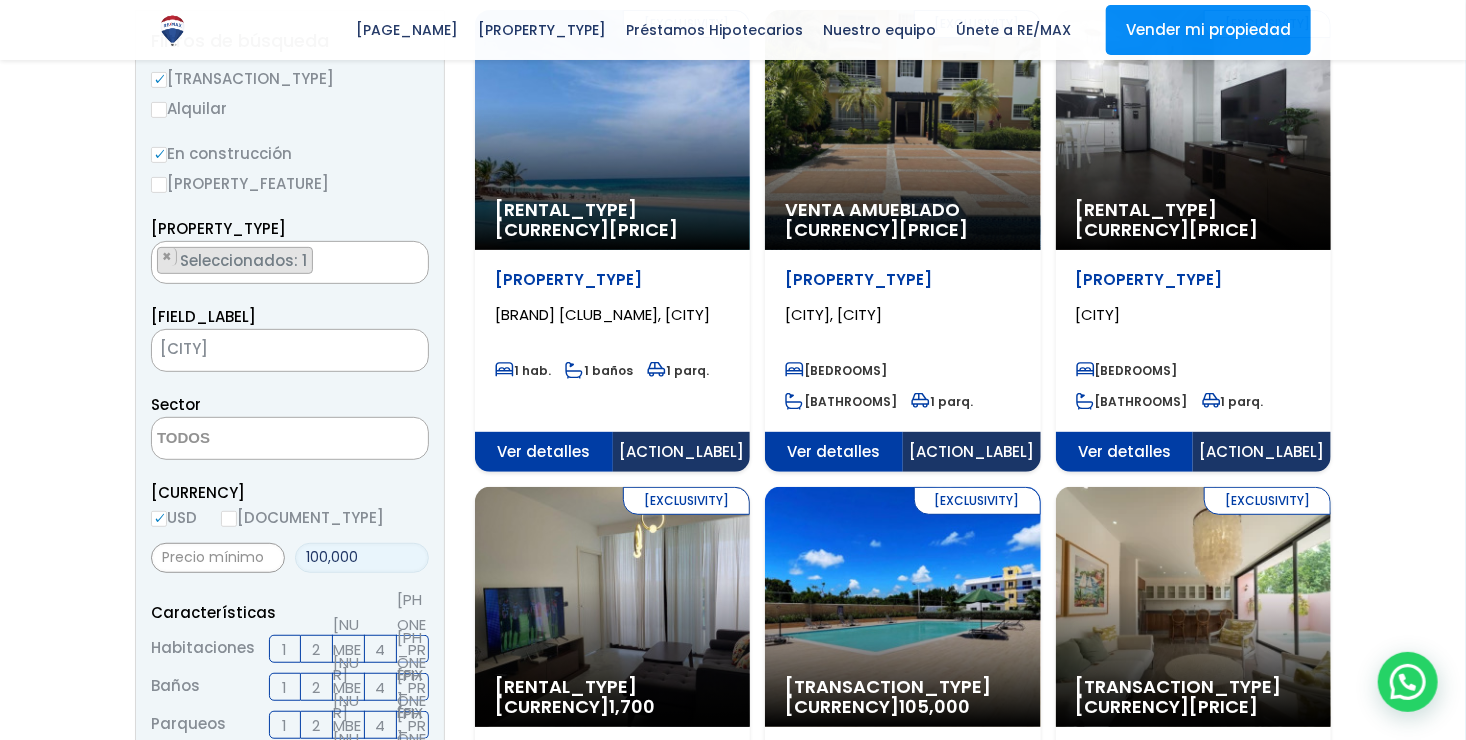scroll, scrollTop: 300, scrollLeft: 0, axis: vertical 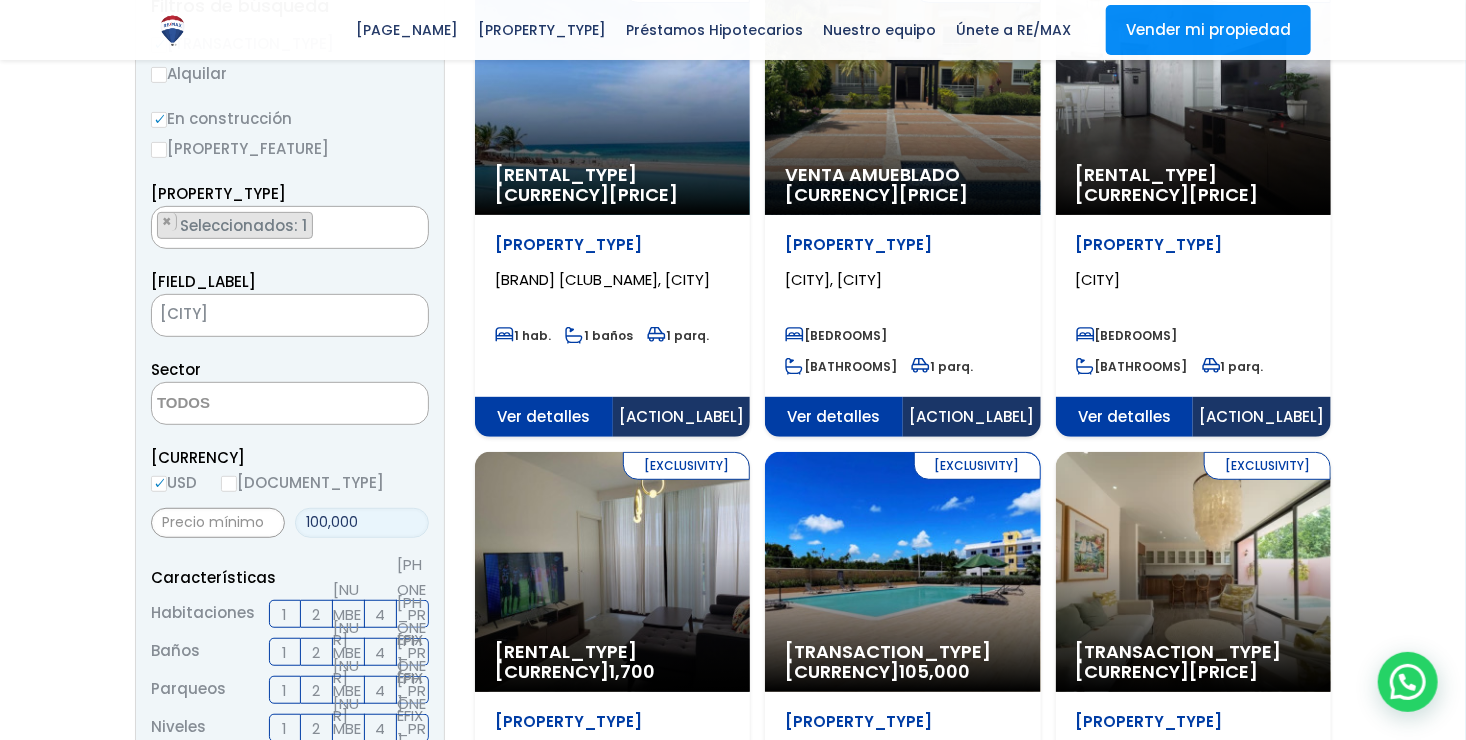 type on "100,000" 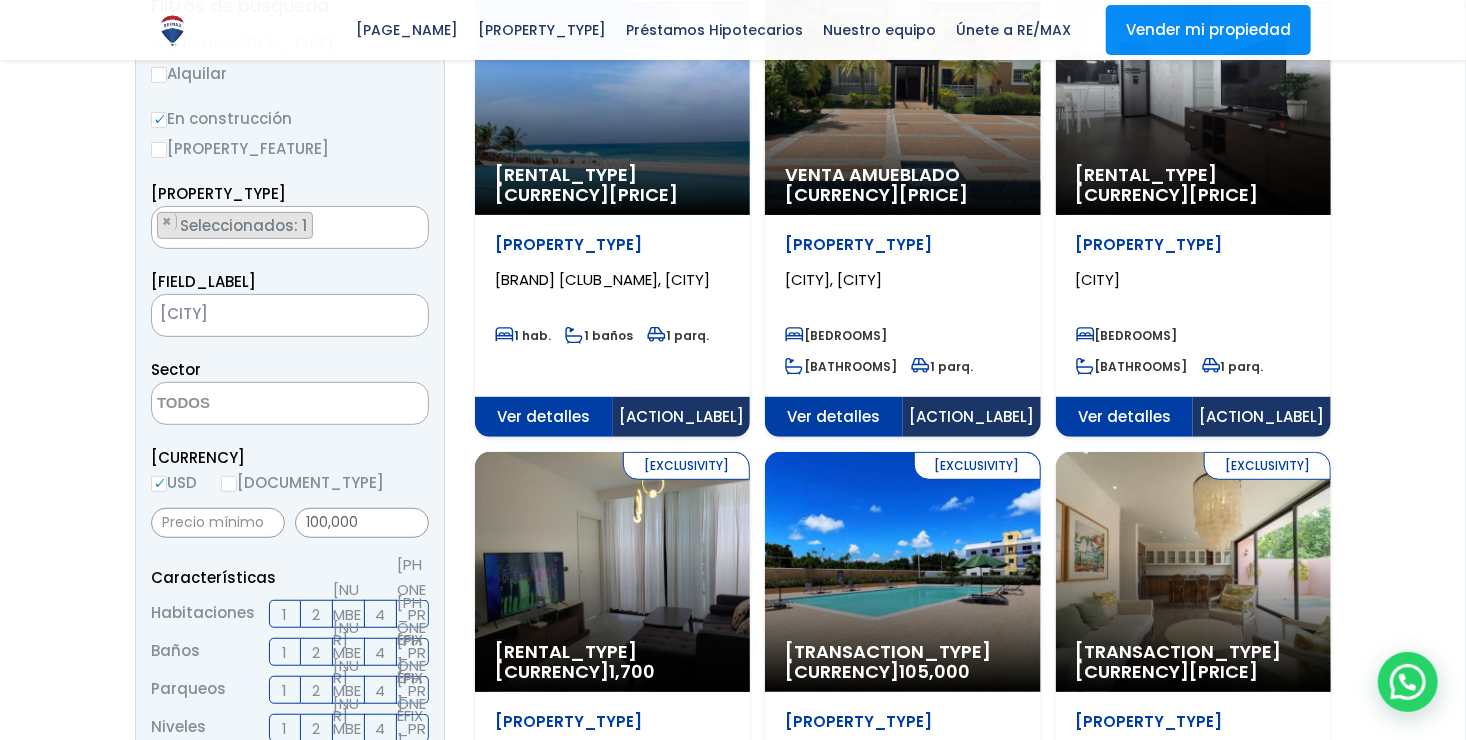 click on "2" at bounding box center [317, 614] 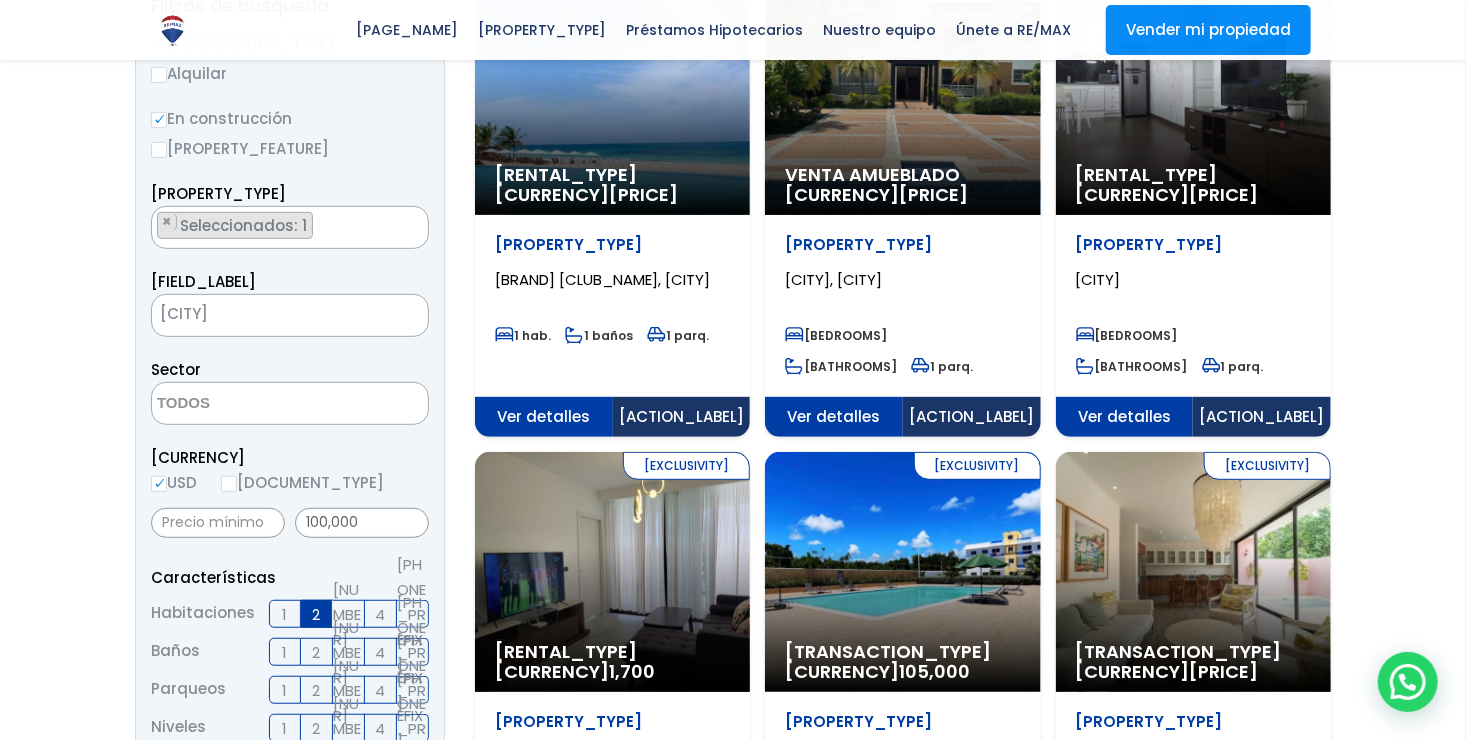 click on "1" at bounding box center (285, 652) 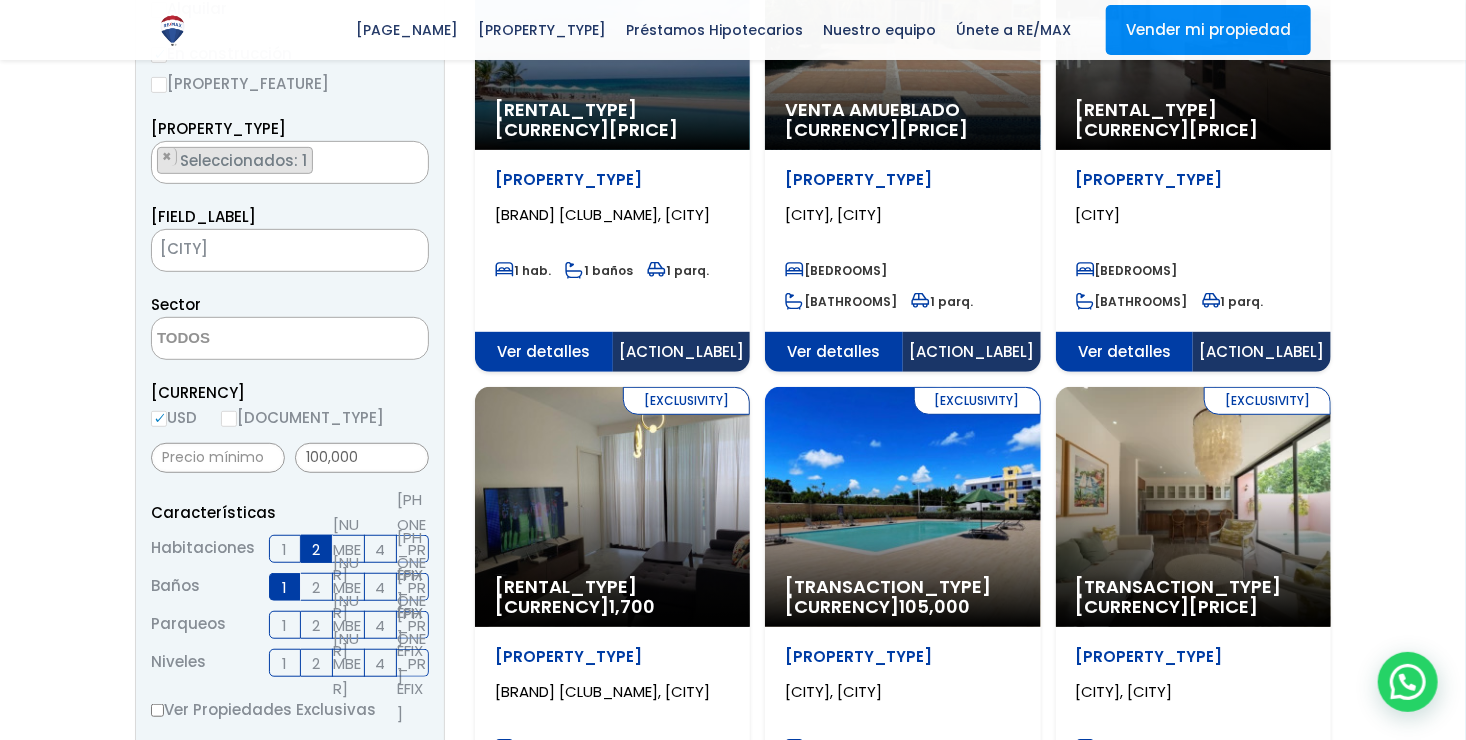 scroll, scrollTop: 400, scrollLeft: 0, axis: vertical 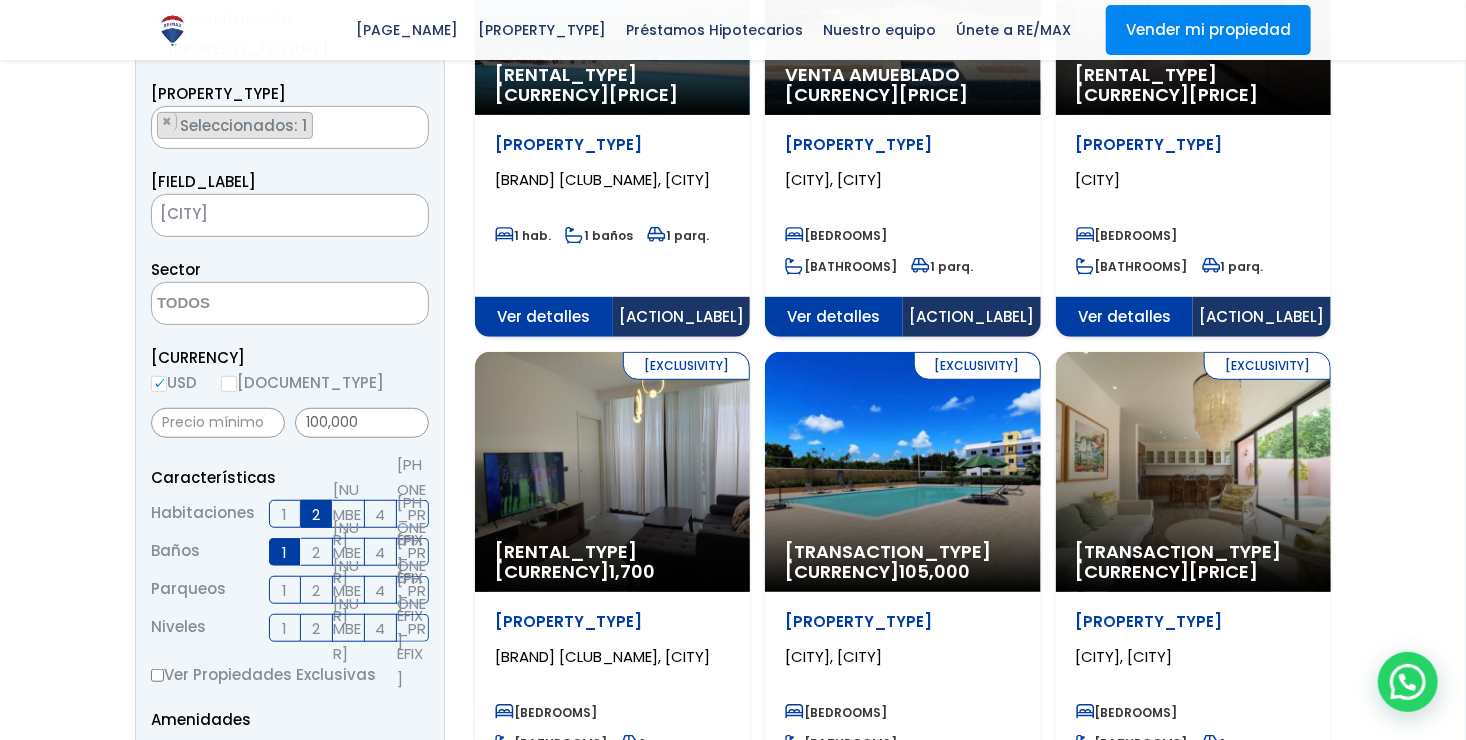 click on "1" at bounding box center [285, 590] 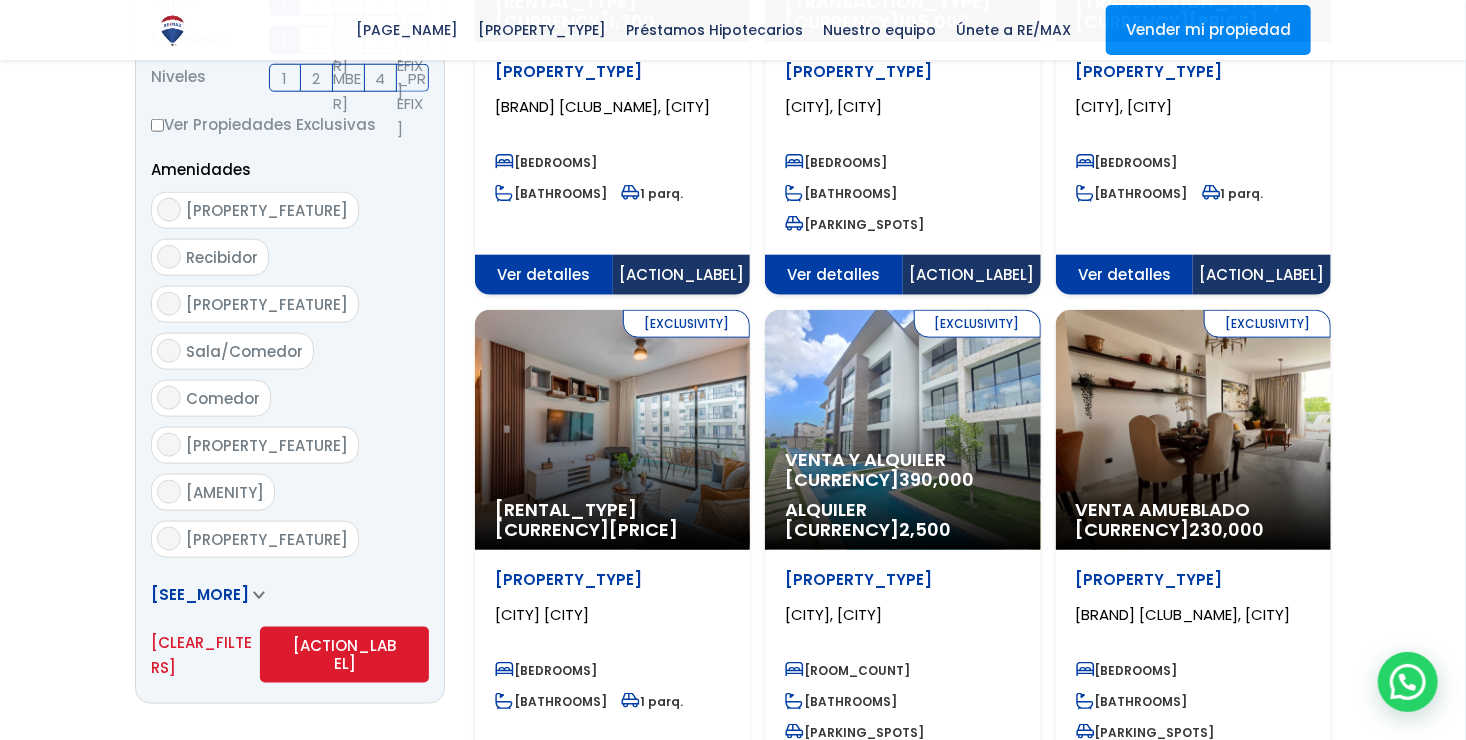 scroll, scrollTop: 1000, scrollLeft: 0, axis: vertical 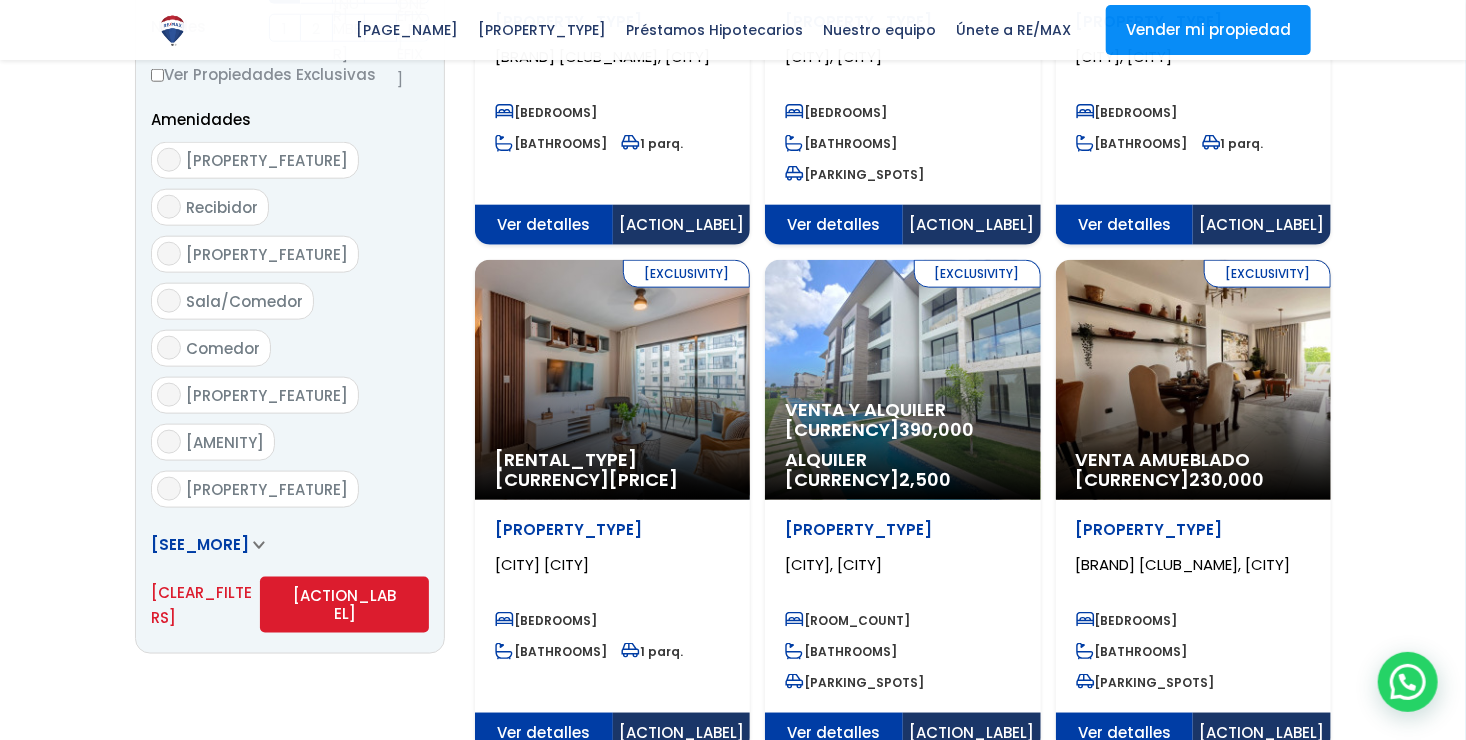 click on "Aplicar" at bounding box center [344, 605] 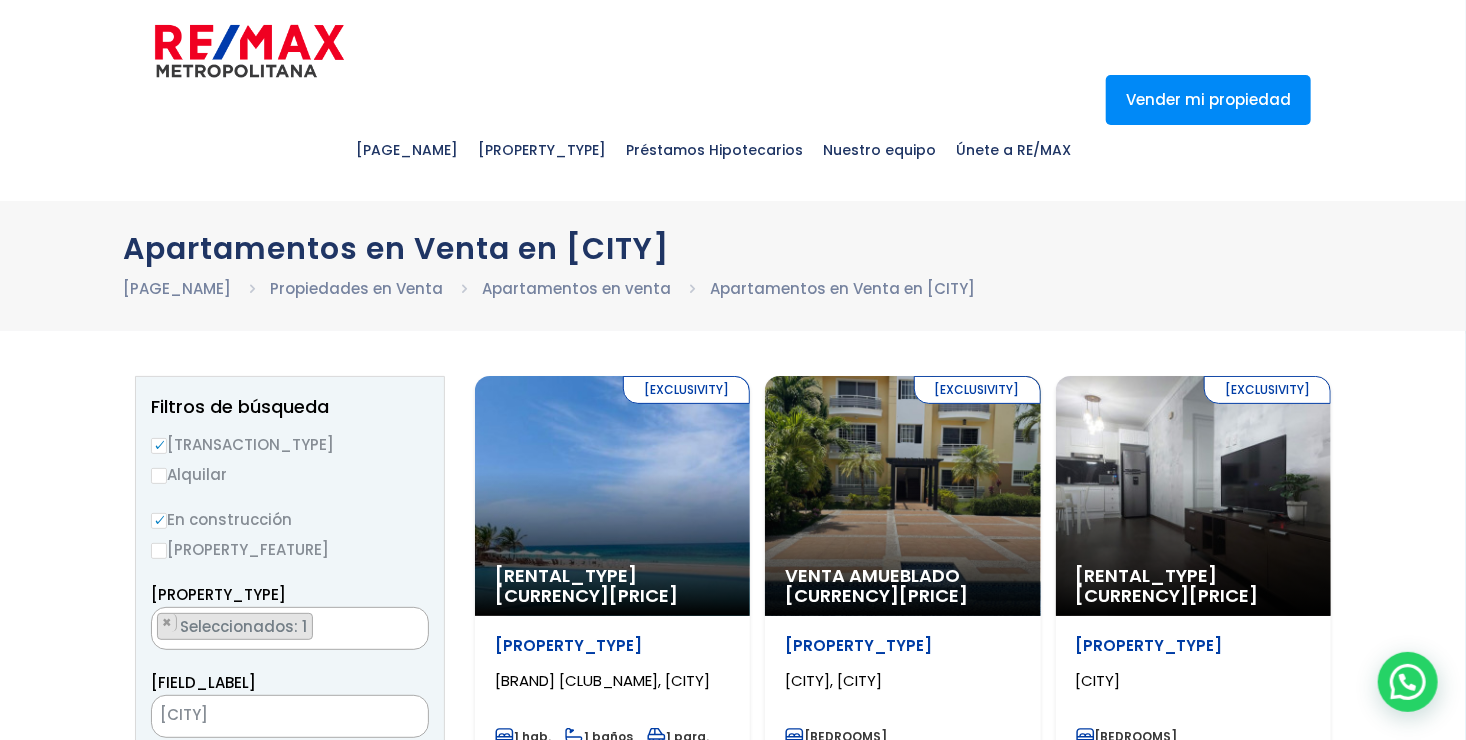 scroll, scrollTop: 0, scrollLeft: 0, axis: both 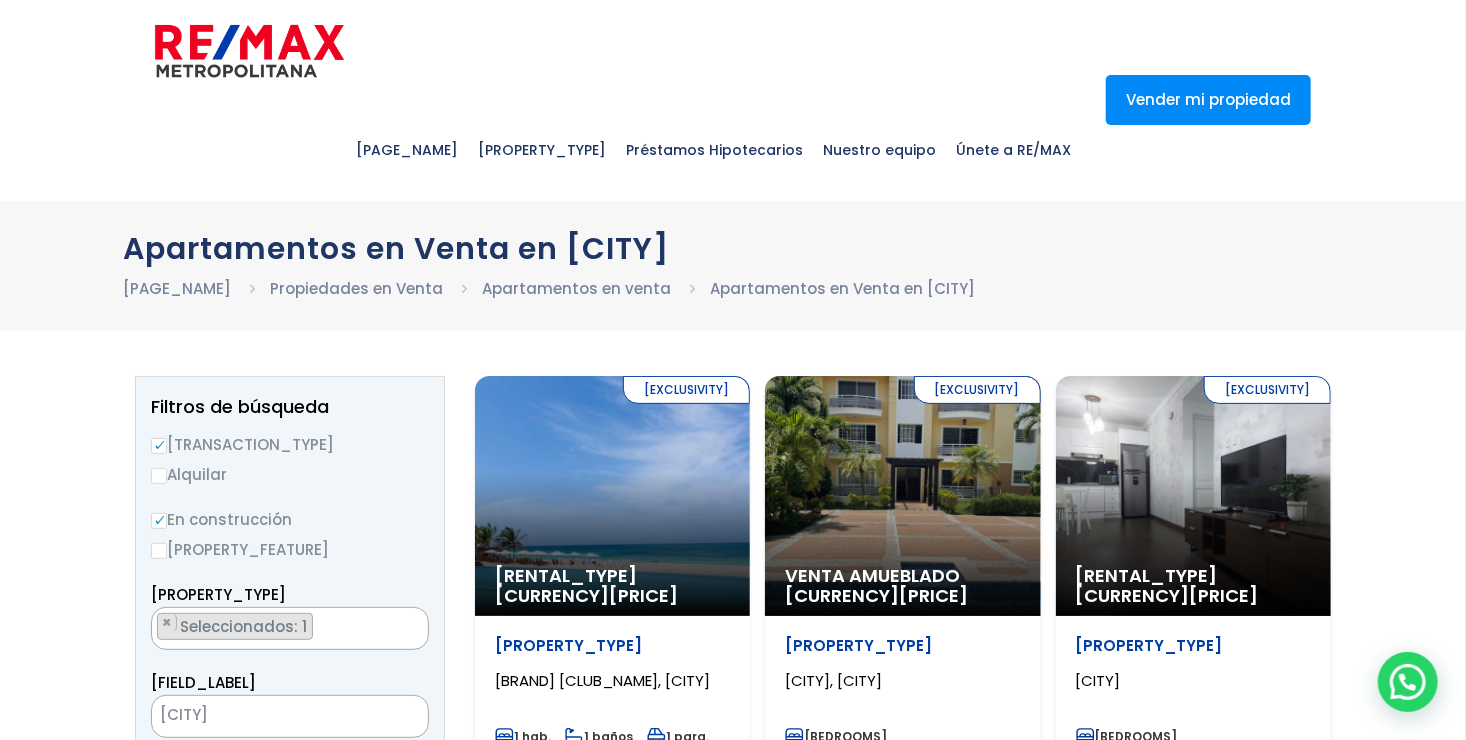click on "Construida" at bounding box center (159, 551) 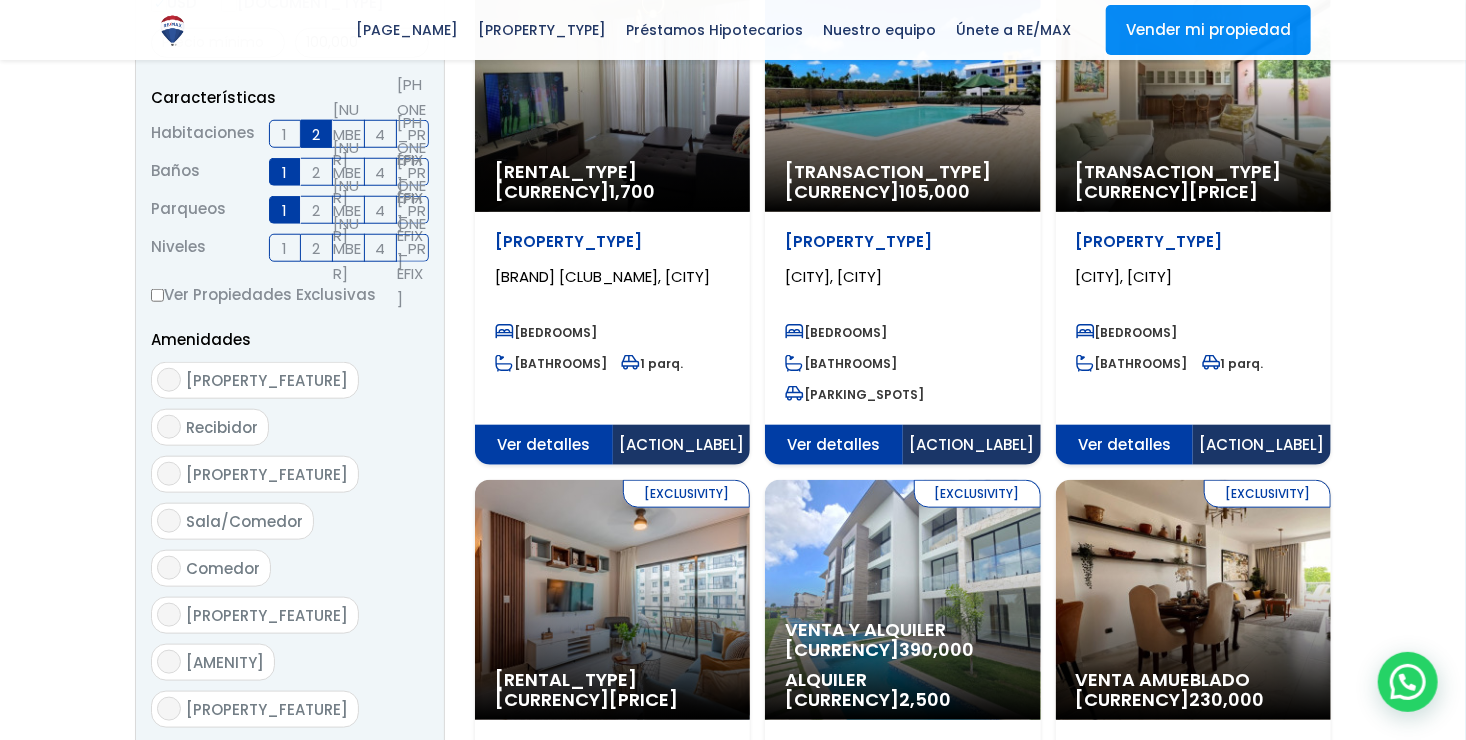 scroll, scrollTop: 1000, scrollLeft: 0, axis: vertical 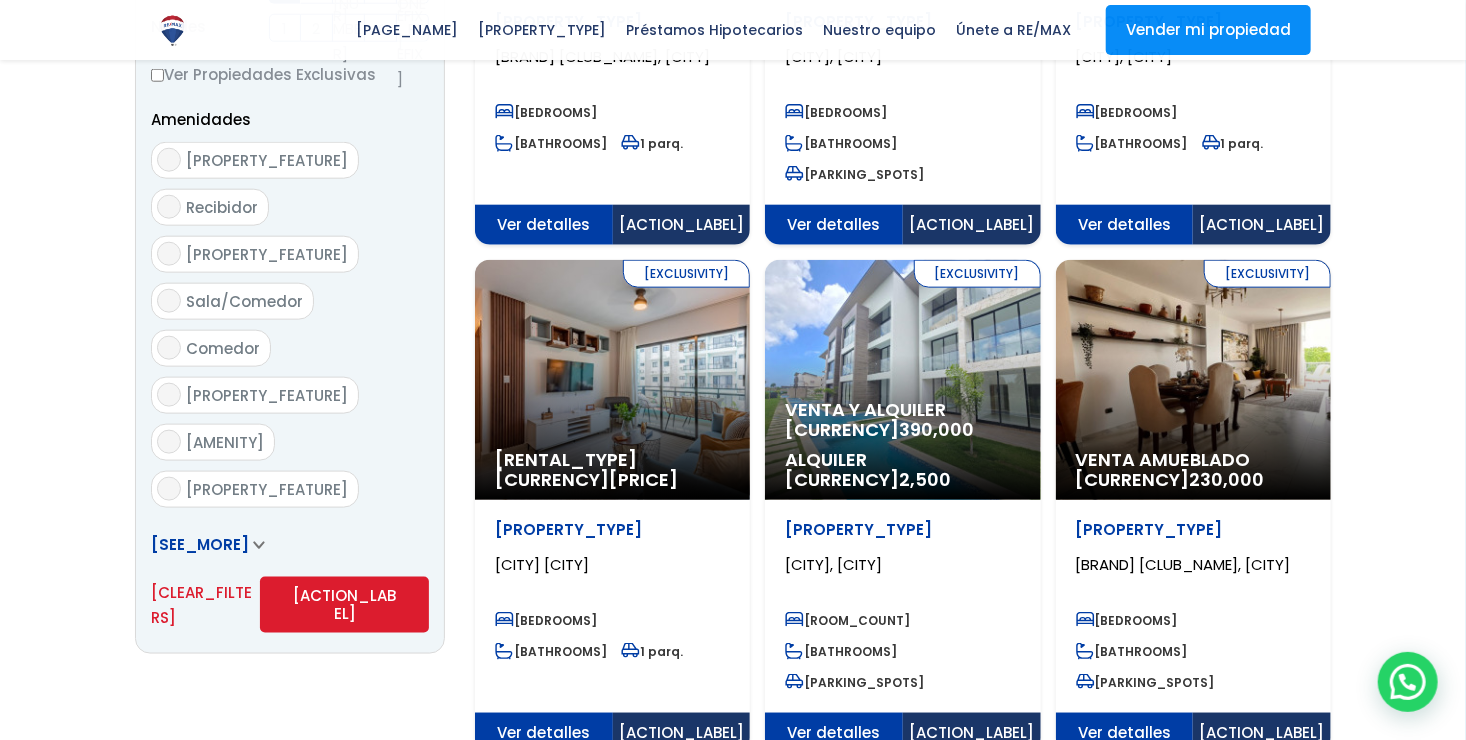 click on "Aplicar" at bounding box center (344, 605) 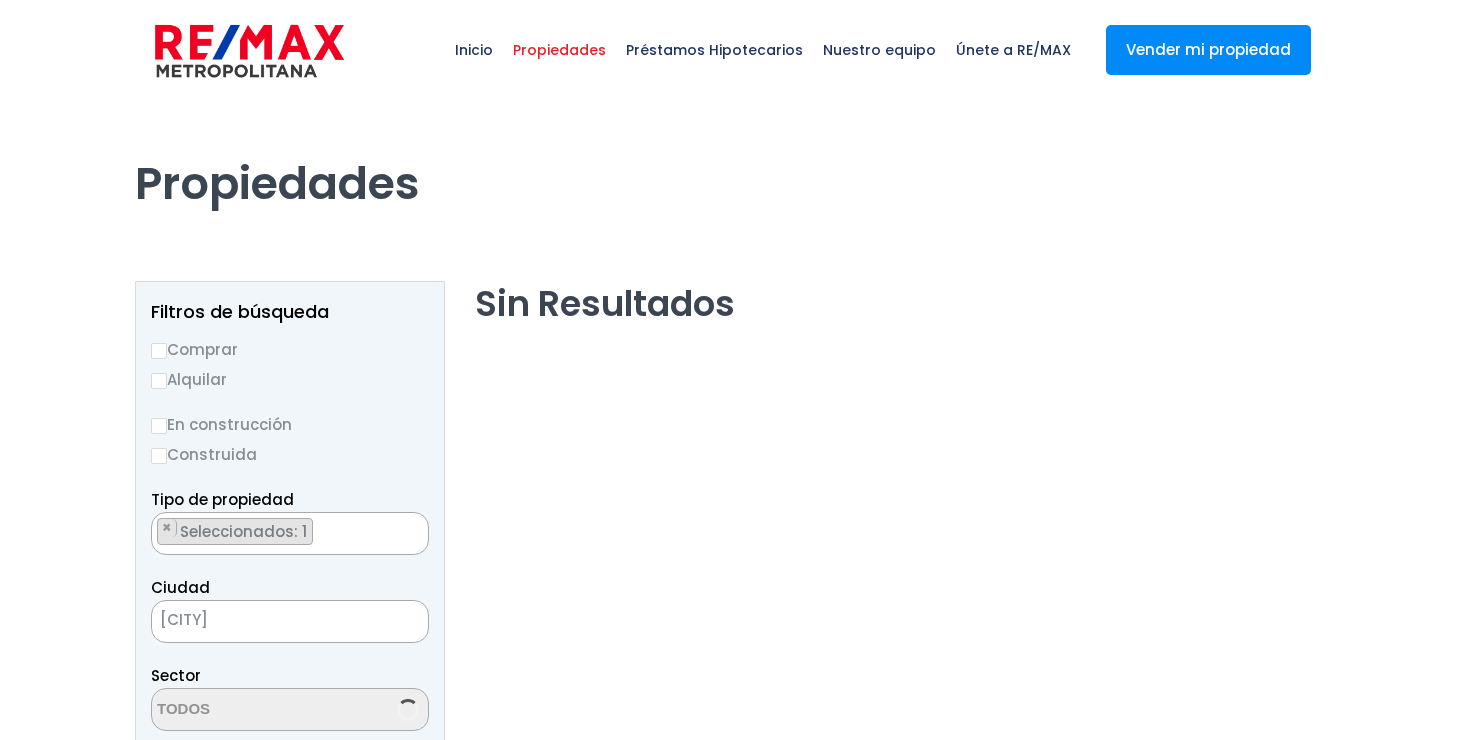 scroll, scrollTop: 0, scrollLeft: 0, axis: both 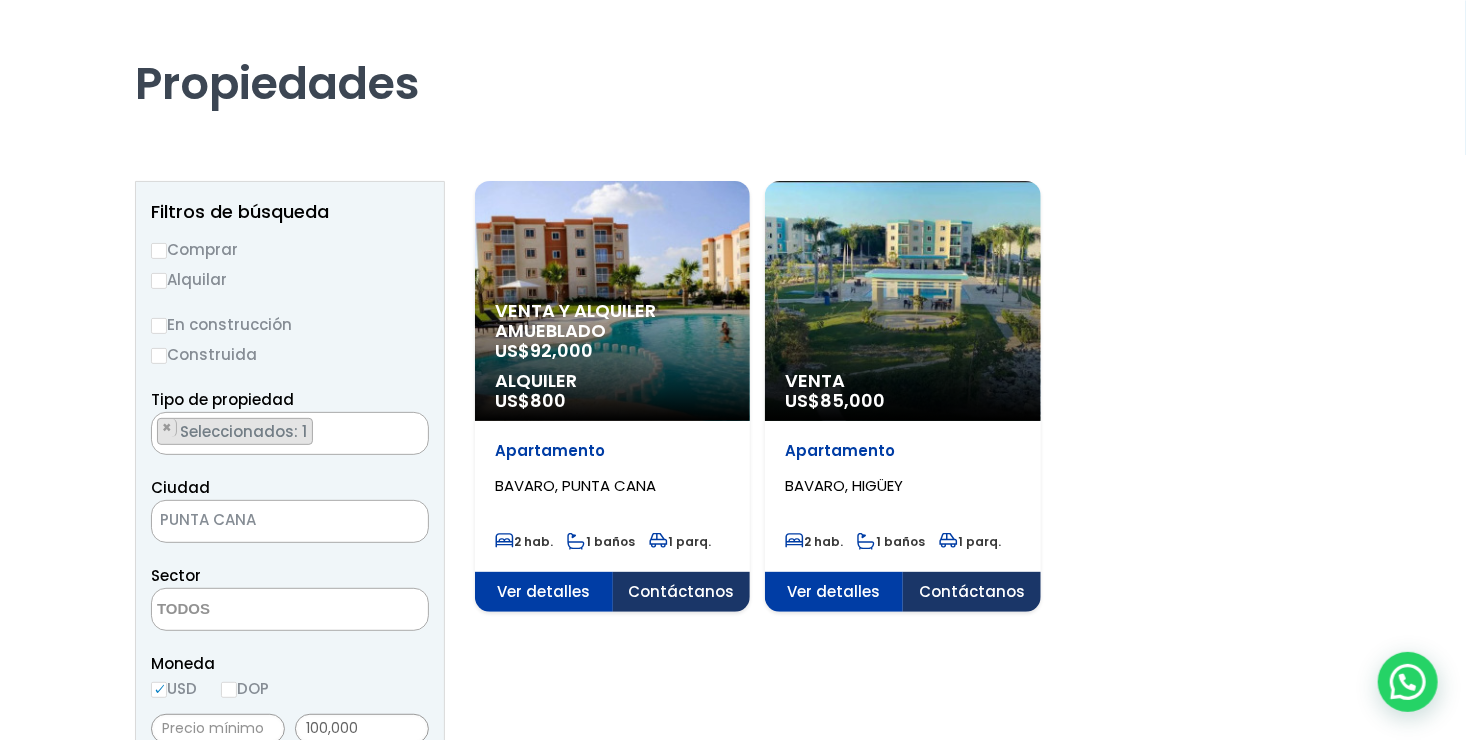 click on "Venta y alquiler amueblado" at bounding box center [612, 321] 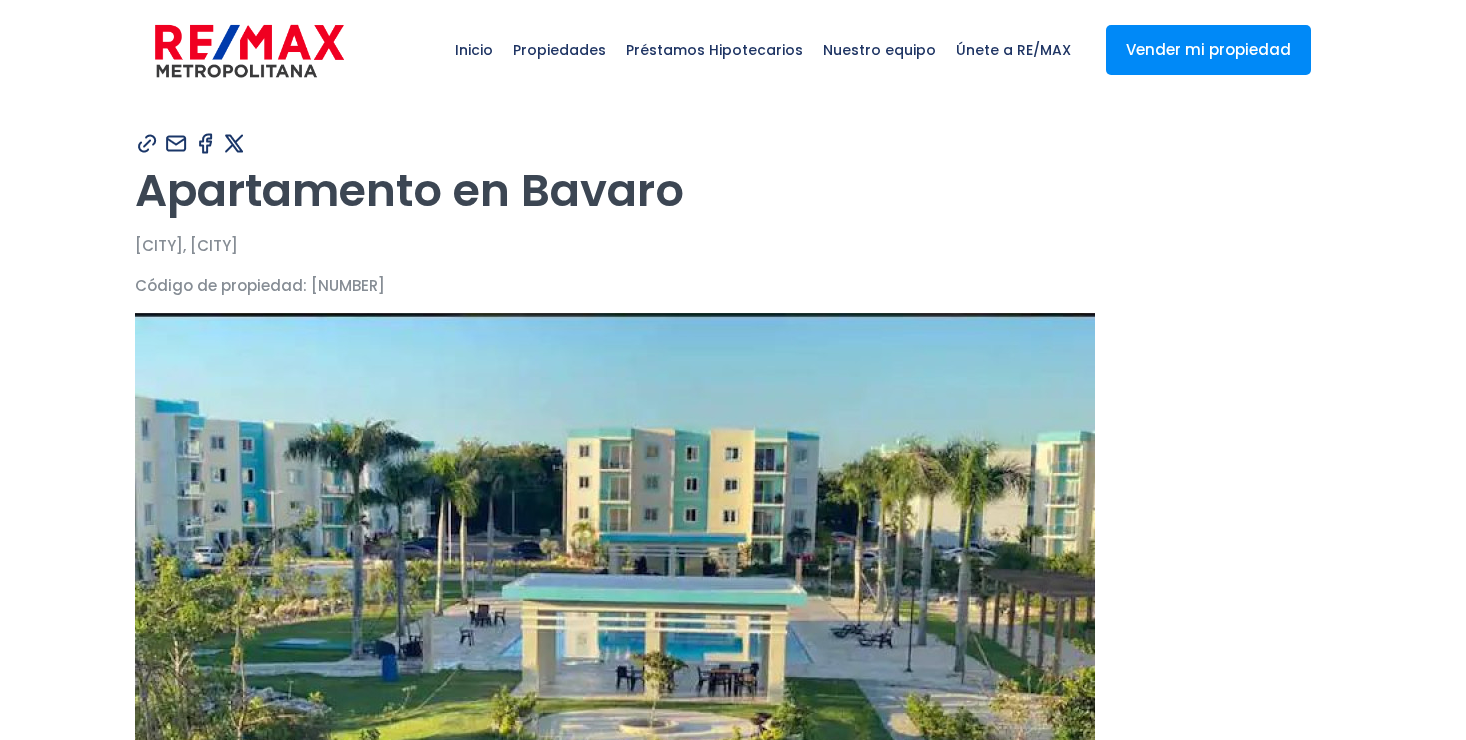 scroll, scrollTop: 0, scrollLeft: 0, axis: both 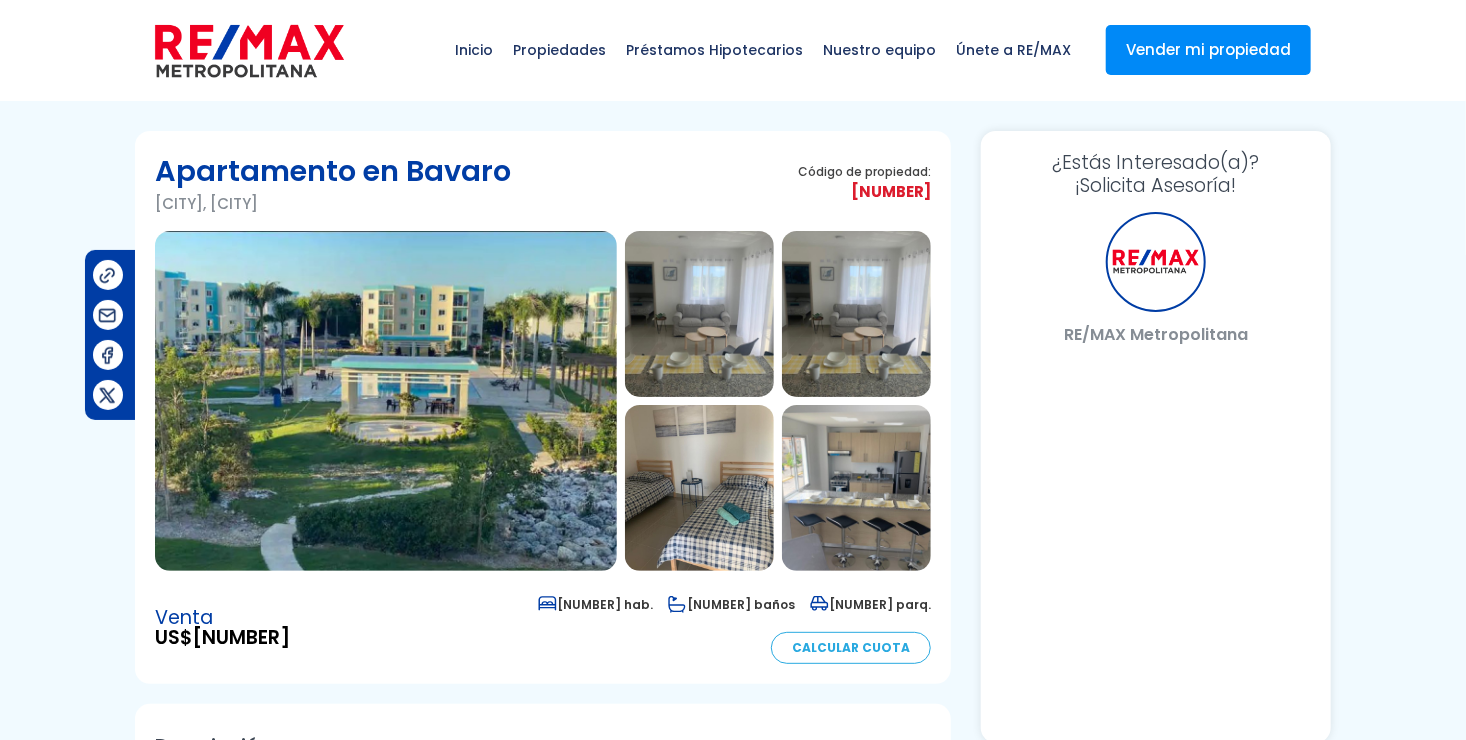 select on "PR" 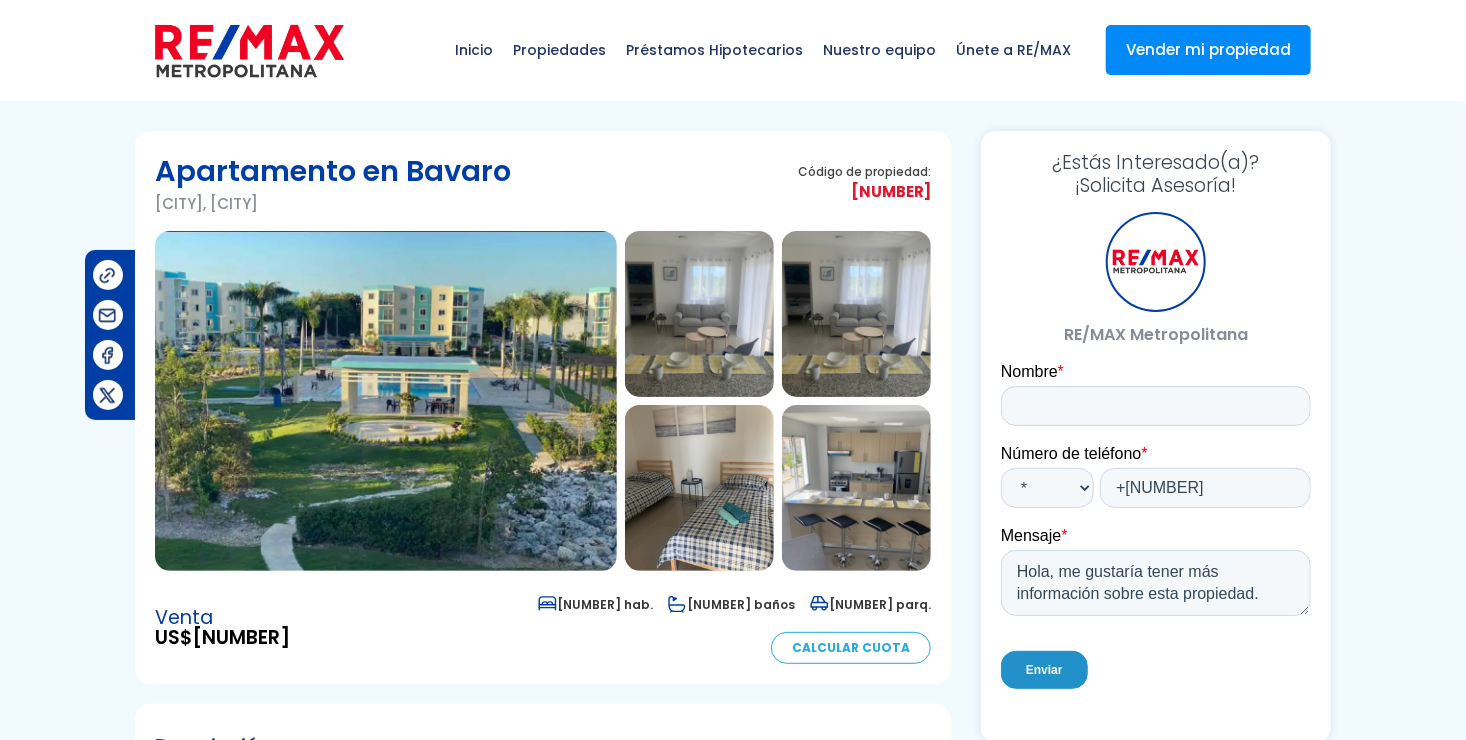 scroll, scrollTop: 0, scrollLeft: 0, axis: both 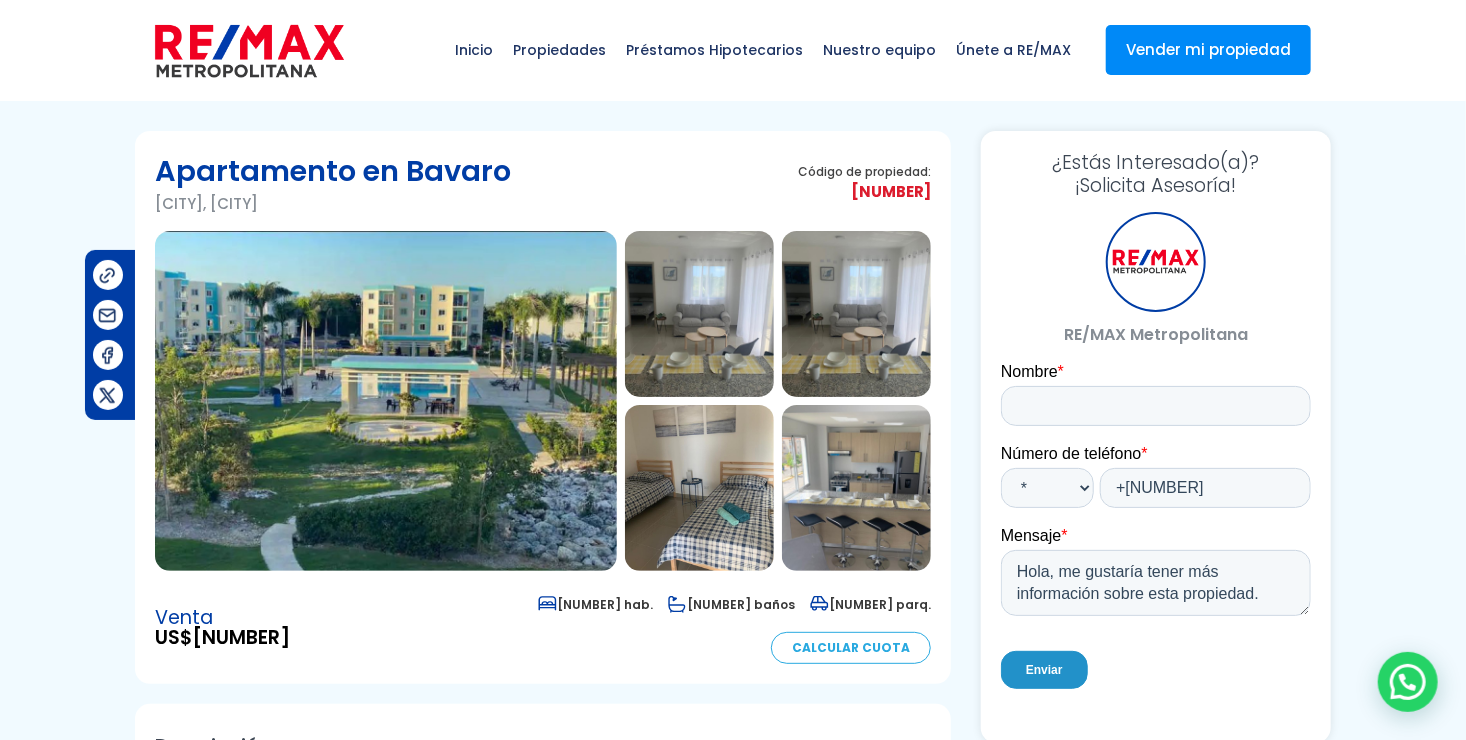 click at bounding box center (386, 401) 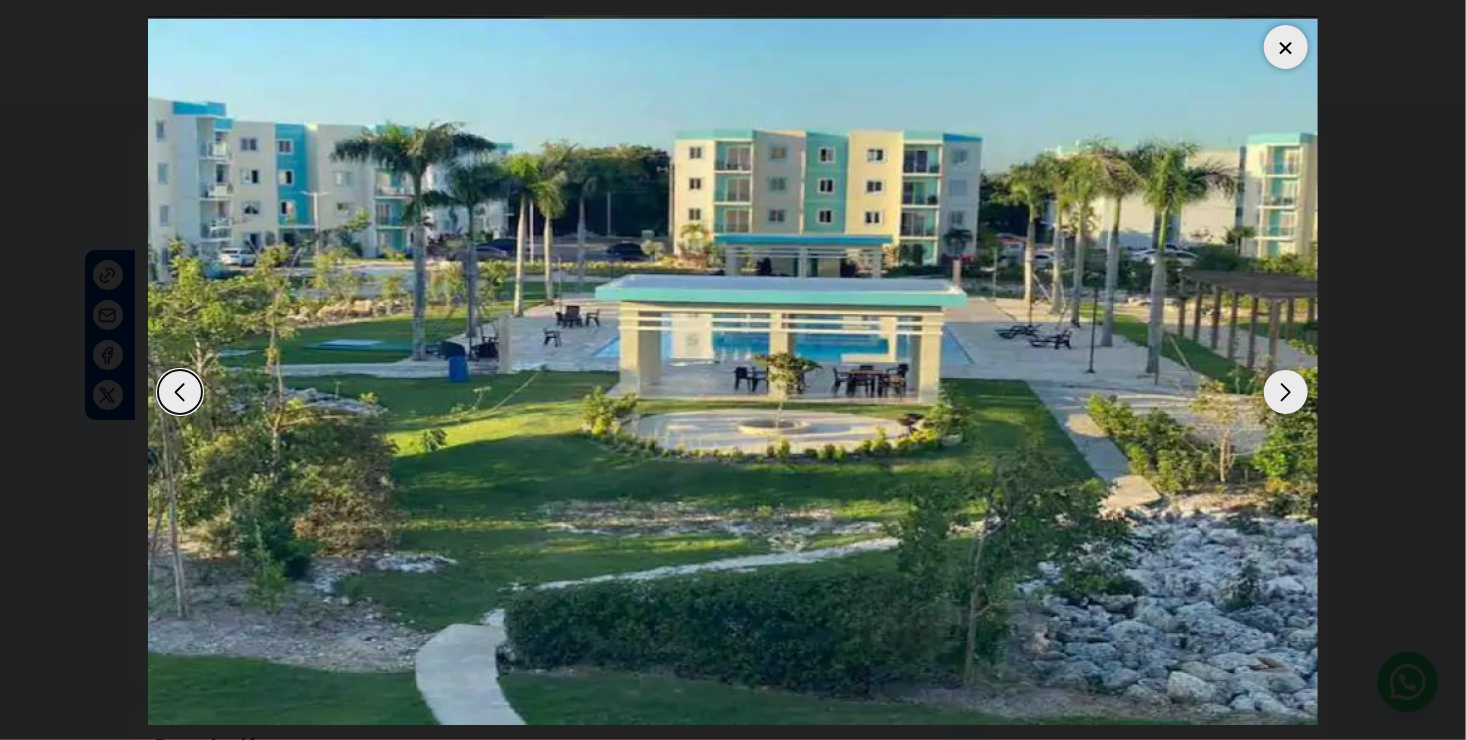 click at bounding box center [1286, 392] 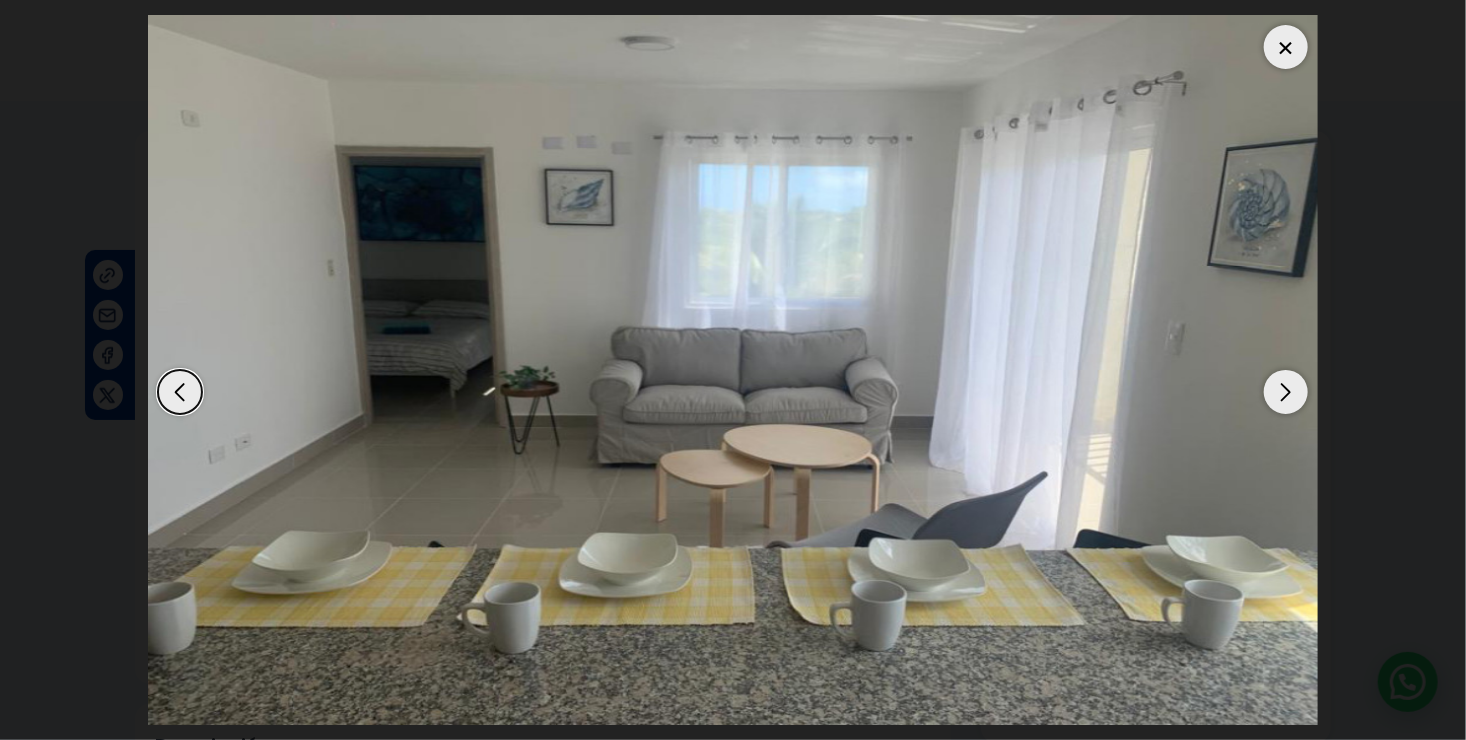 click at bounding box center [1286, 392] 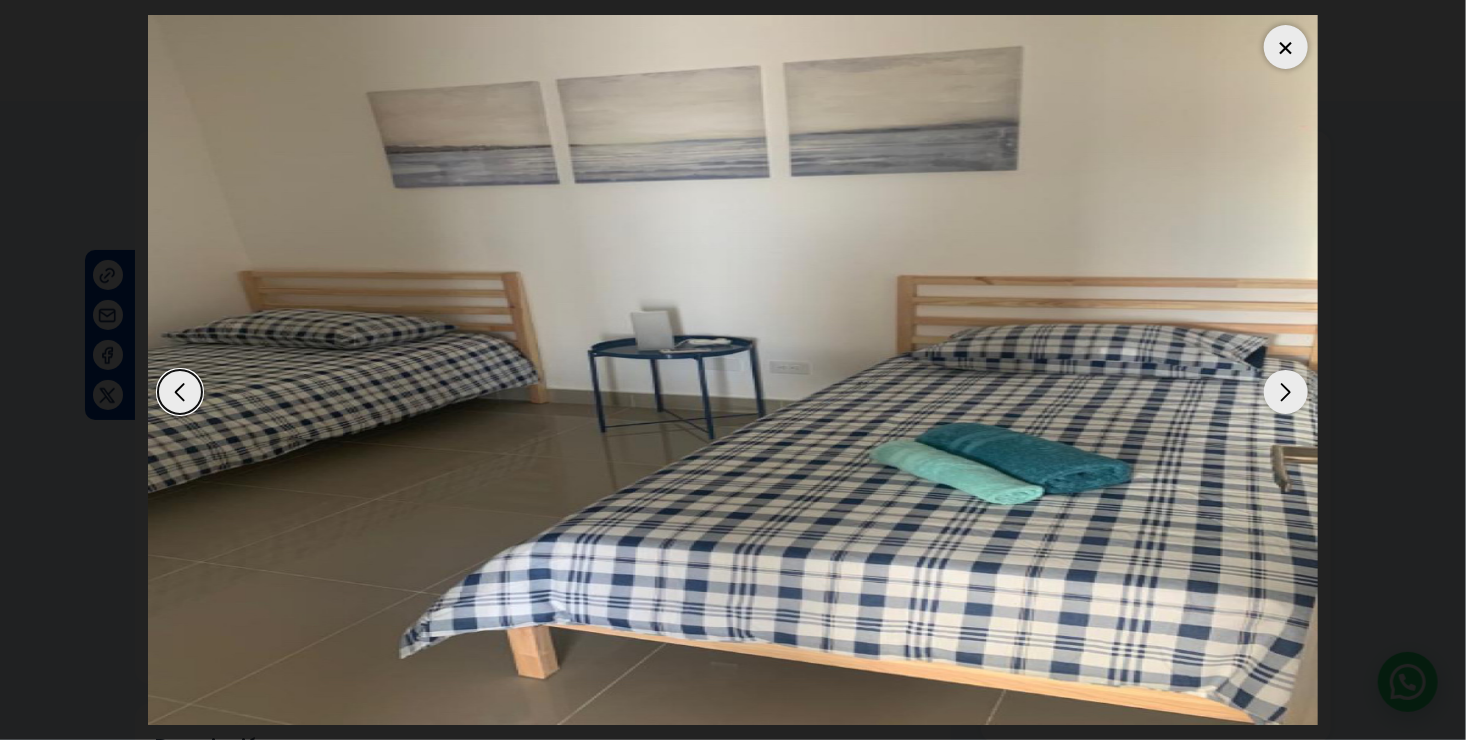 click at bounding box center [1286, 392] 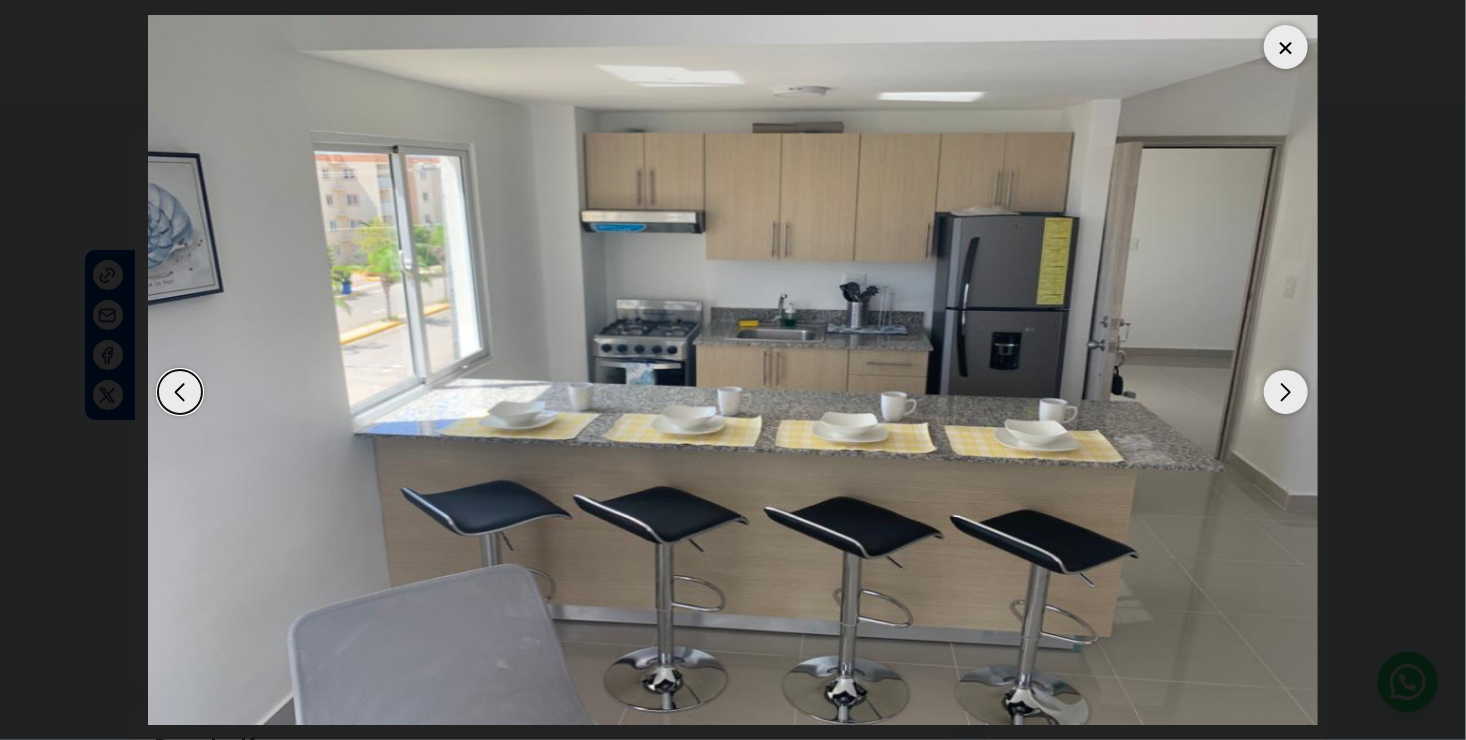 click at bounding box center (1286, 392) 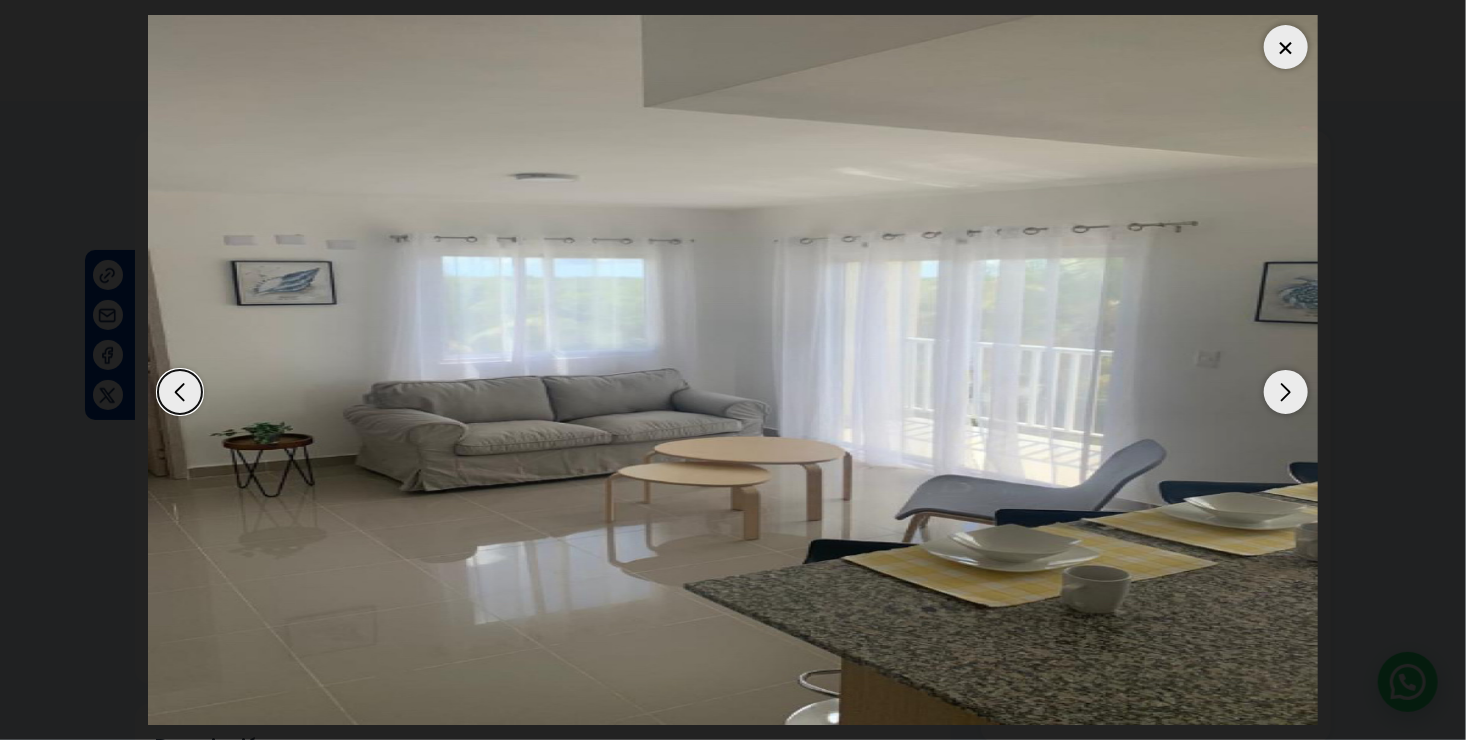 click at bounding box center [1286, 392] 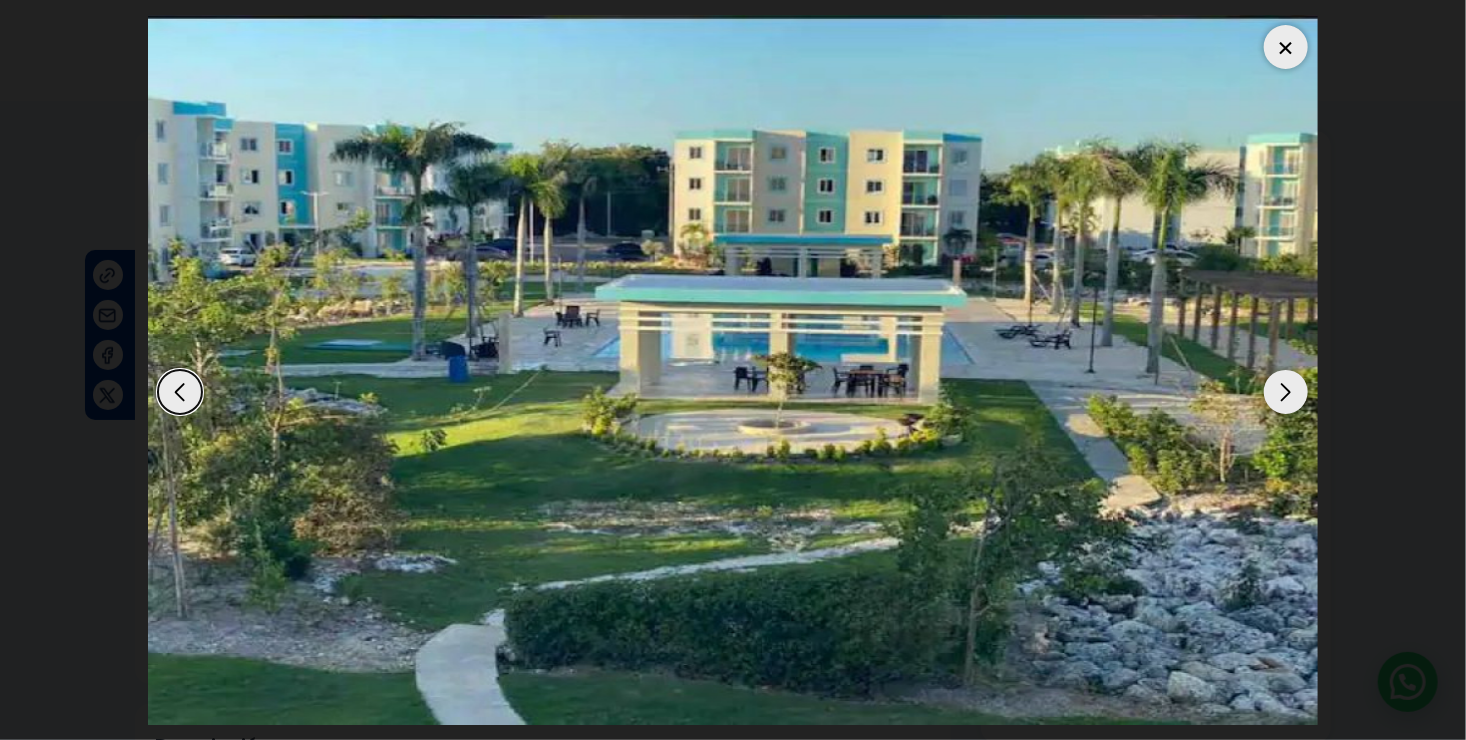 click at bounding box center [1286, 47] 